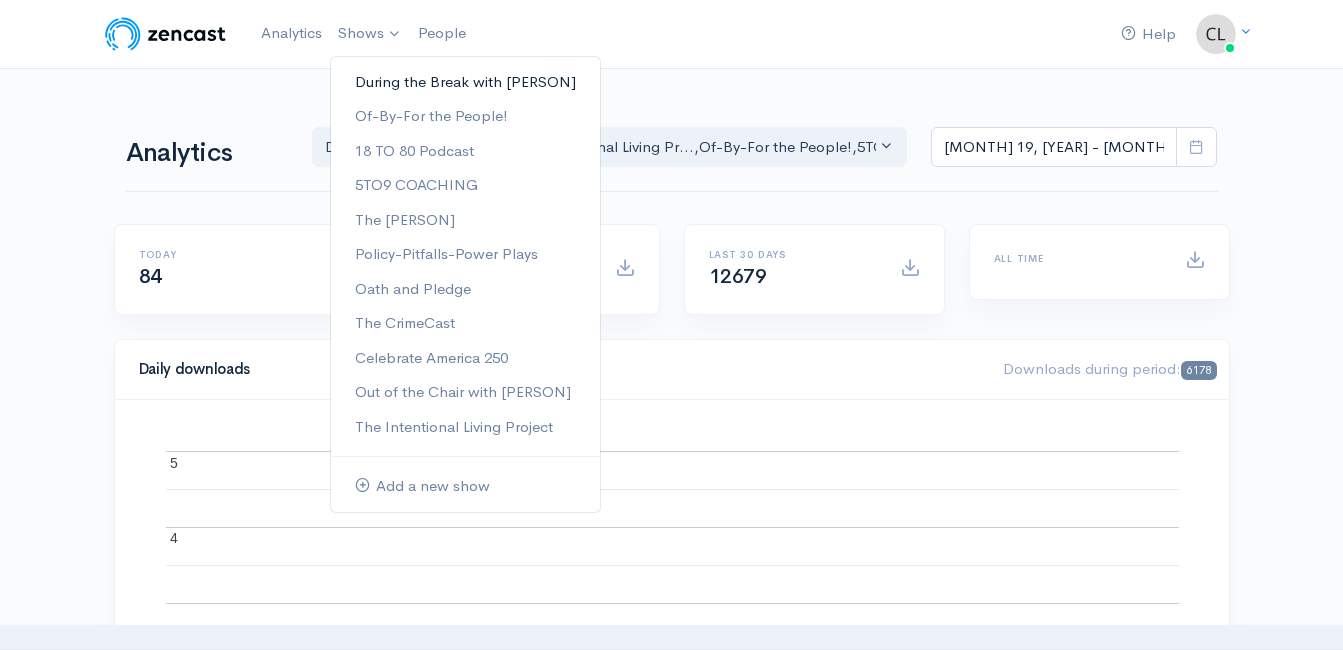 scroll, scrollTop: 0, scrollLeft: 0, axis: both 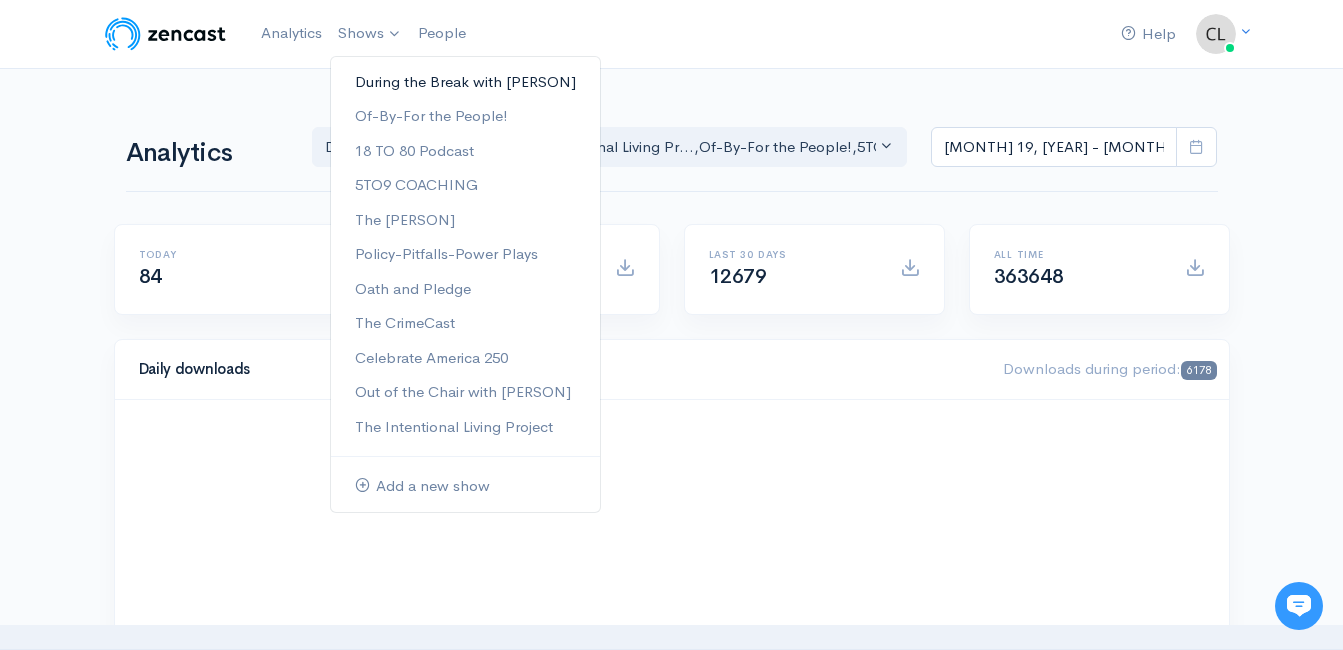 click on "During the Break with Clint Powell" at bounding box center [465, 82] 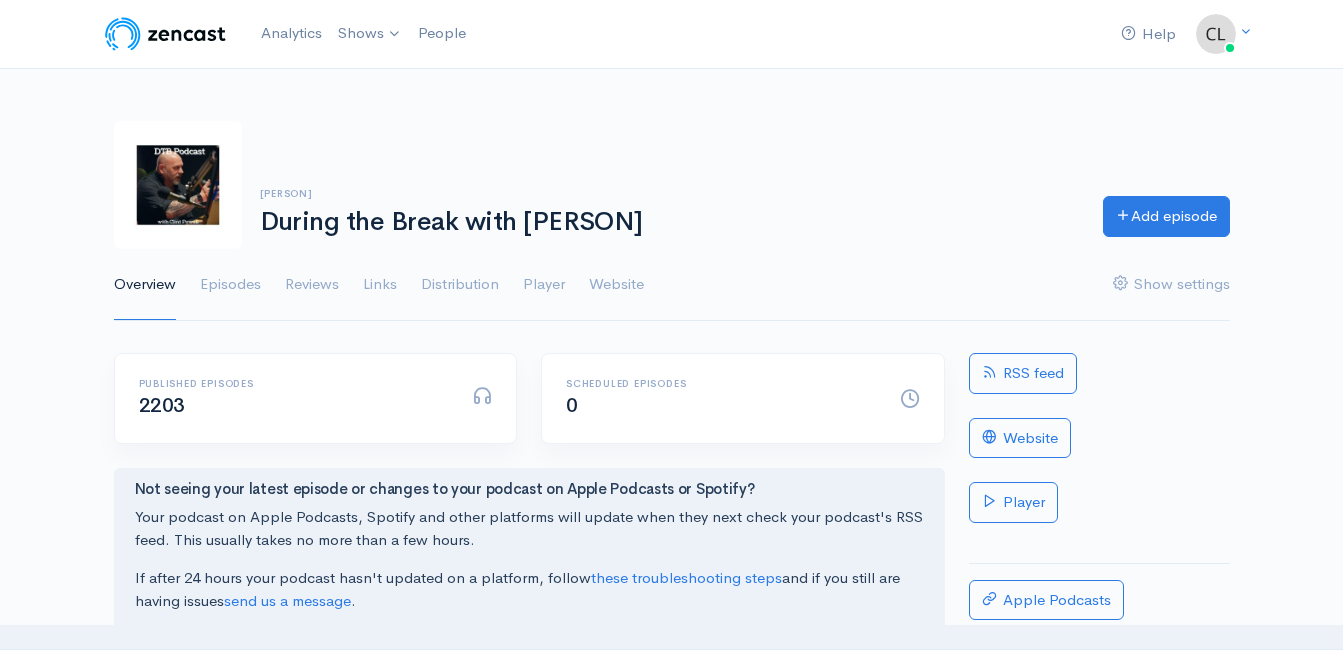scroll, scrollTop: 0, scrollLeft: 0, axis: both 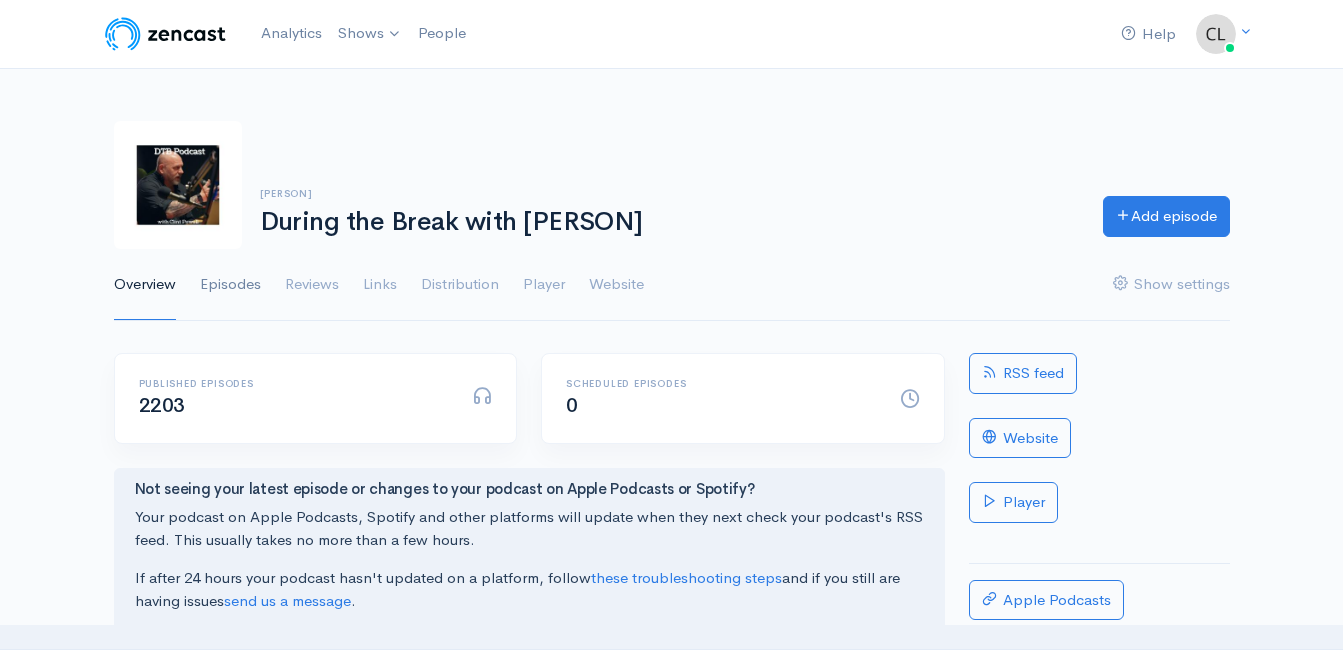 click on "Episodes" at bounding box center [230, 285] 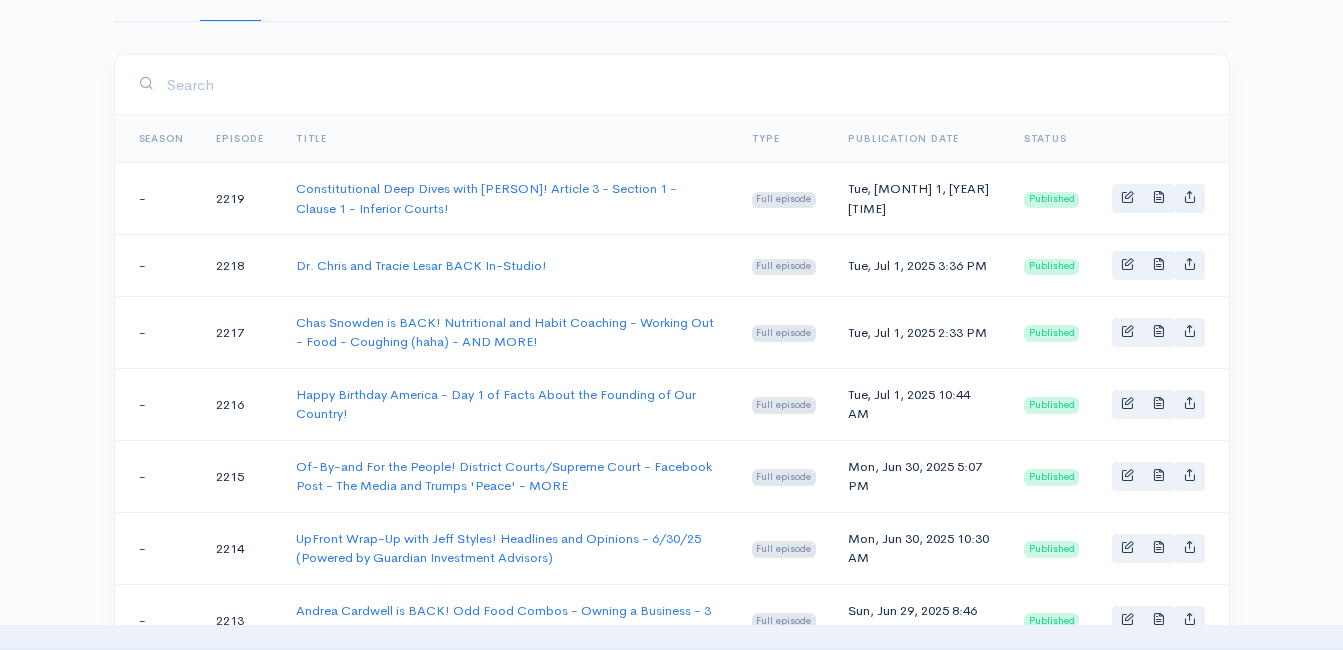 scroll, scrollTop: 300, scrollLeft: 0, axis: vertical 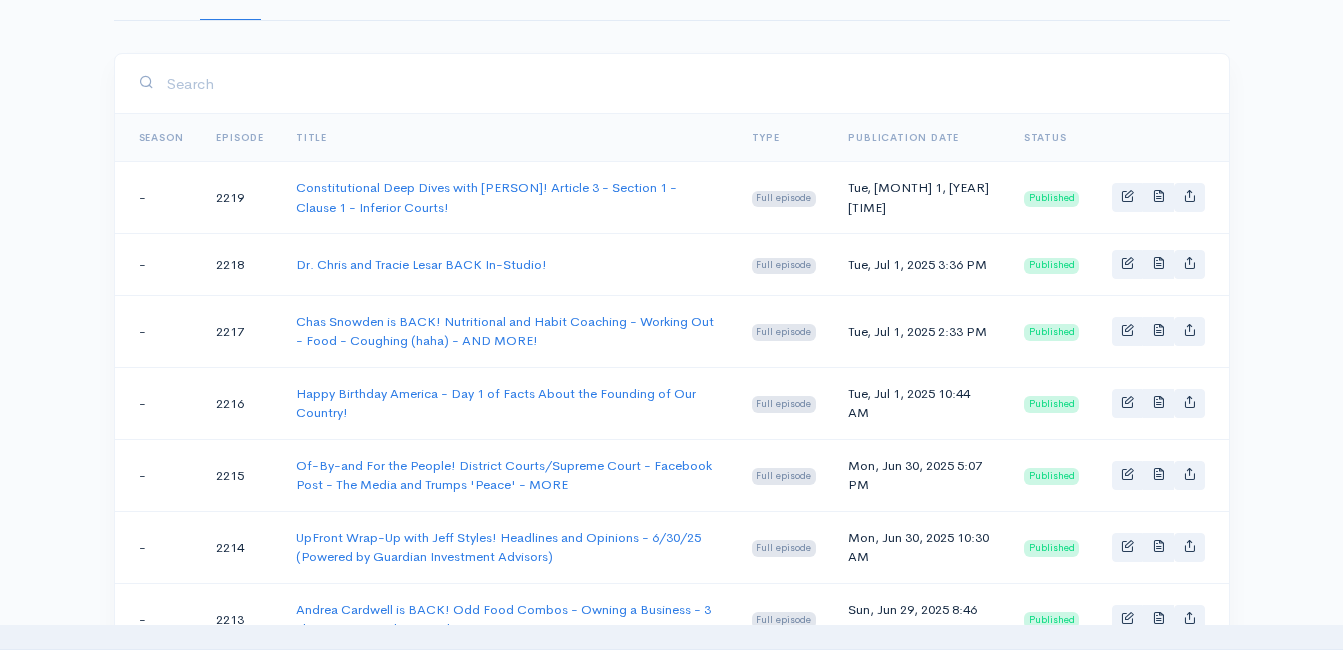 click on "Happy Birthday America - Day 1 of Facts About the Founding of Our Country!" at bounding box center (508, 198) 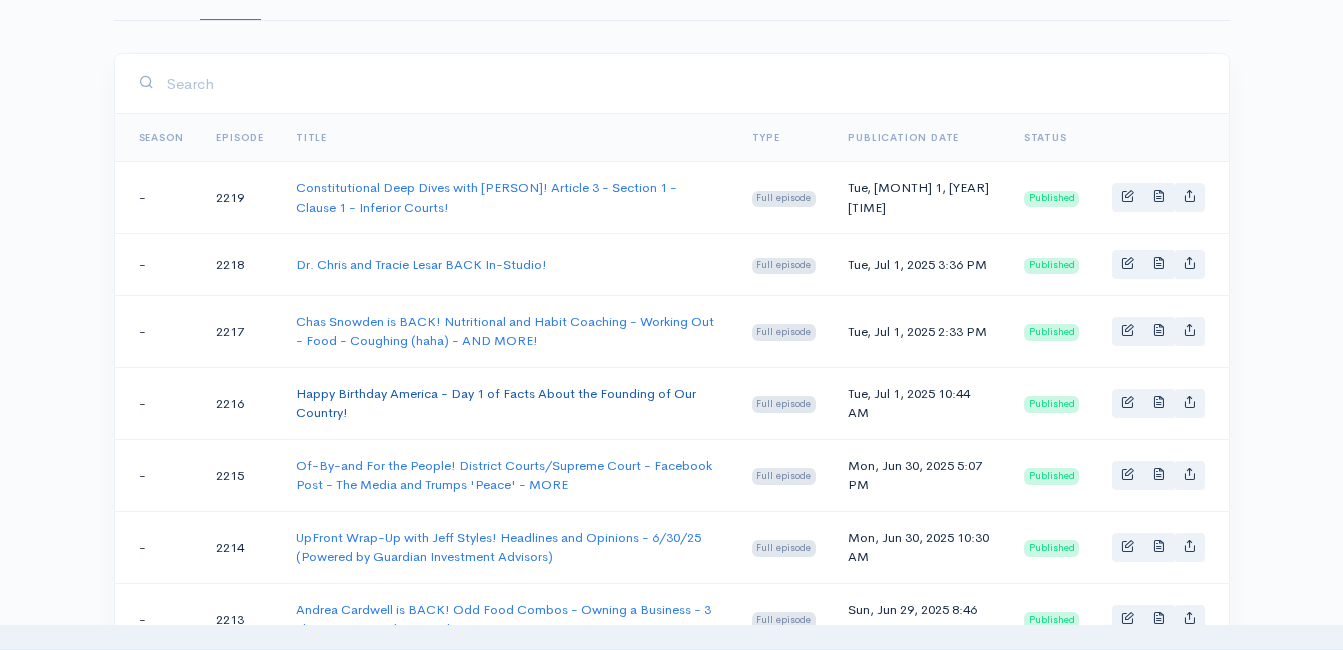 click on "Happy Birthday America - Day 1 of Facts About the Founding of Our Country!" at bounding box center (496, 403) 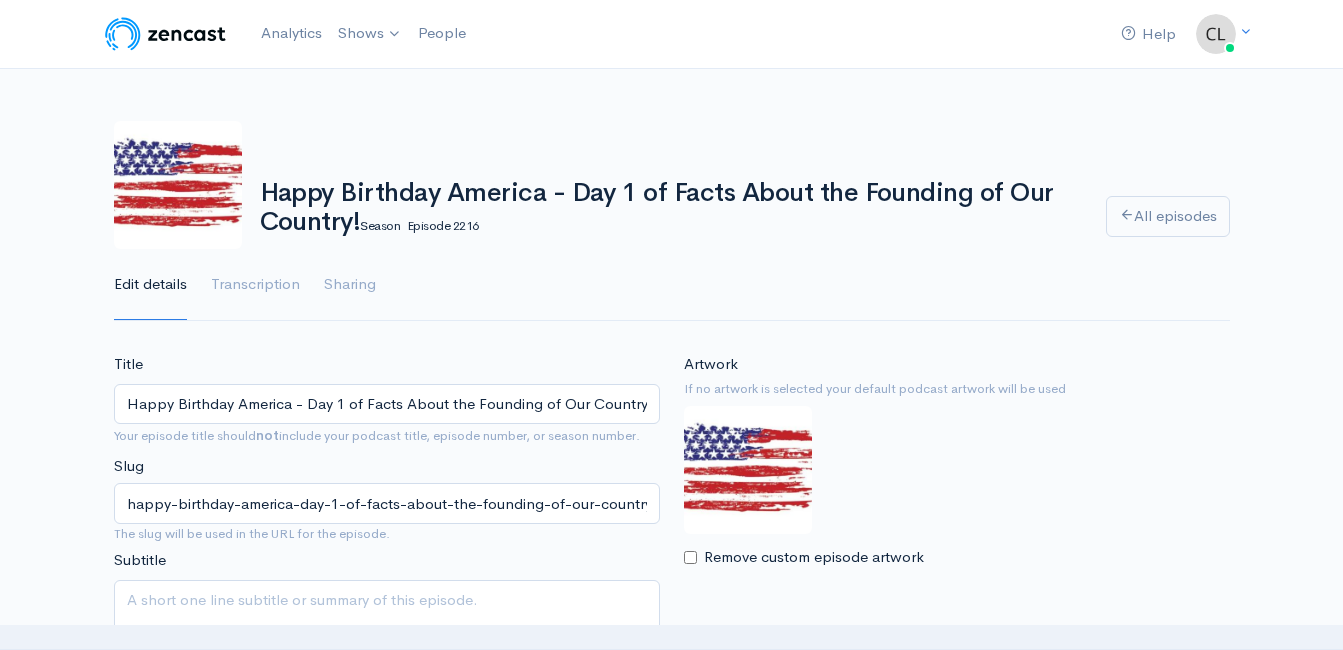 scroll, scrollTop: 0, scrollLeft: 0, axis: both 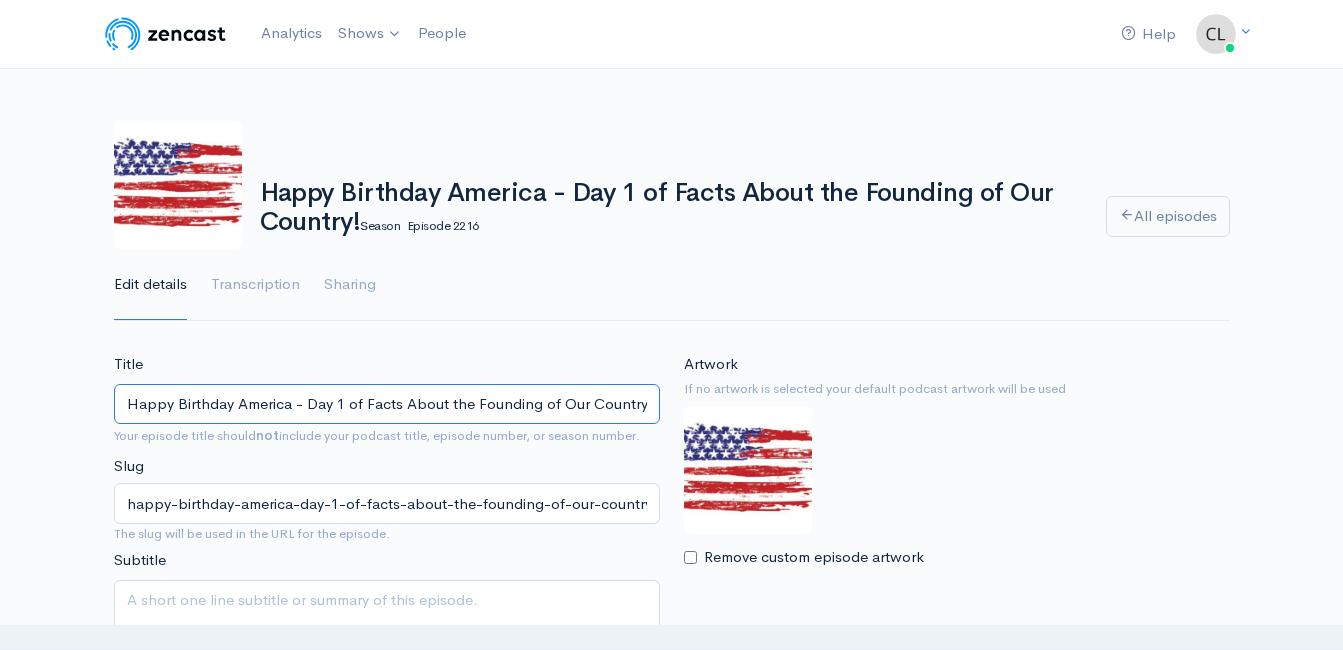 click on "Happy Birthday America - Day 1 of Facts About the Founding of Our Country!" at bounding box center [387, 404] 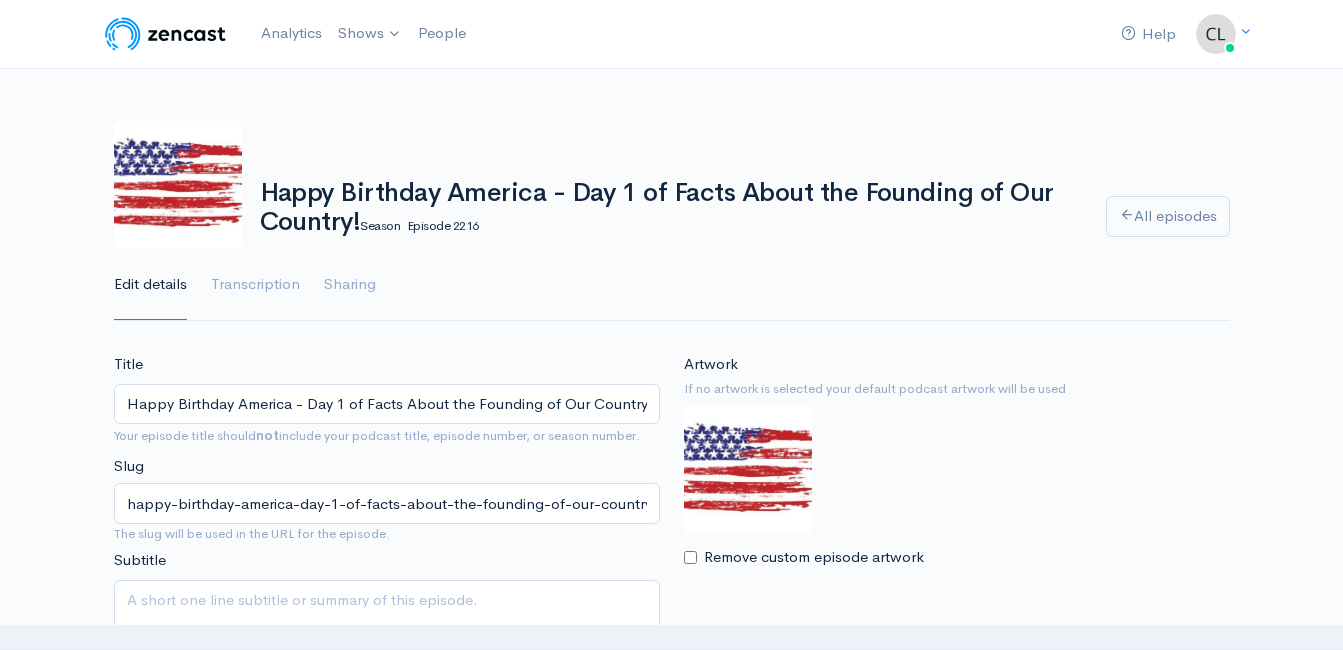 click on "Happy Birthday America - Day 1 of Facts About the Founding of Our Country!
Season    Episode 2216" at bounding box center [671, 207] 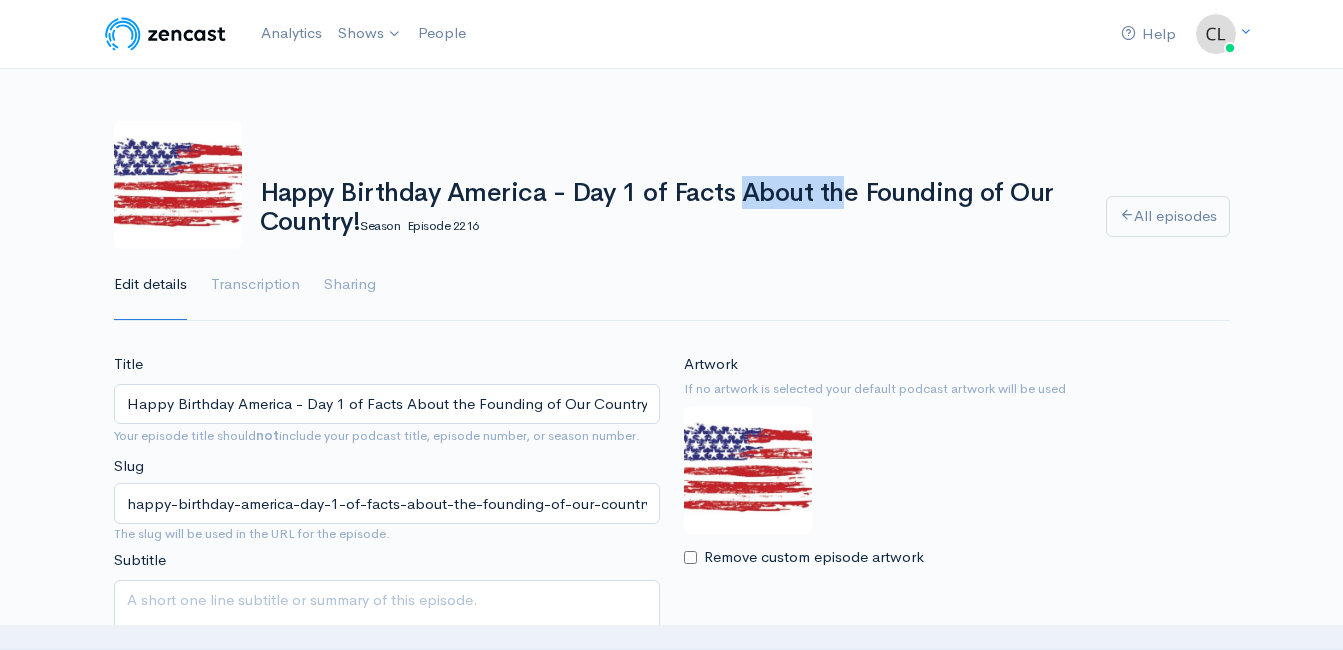 click on "Happy Birthday America - Day 1 of Facts About the Founding of Our Country!
Season    Episode 2216" at bounding box center [671, 207] 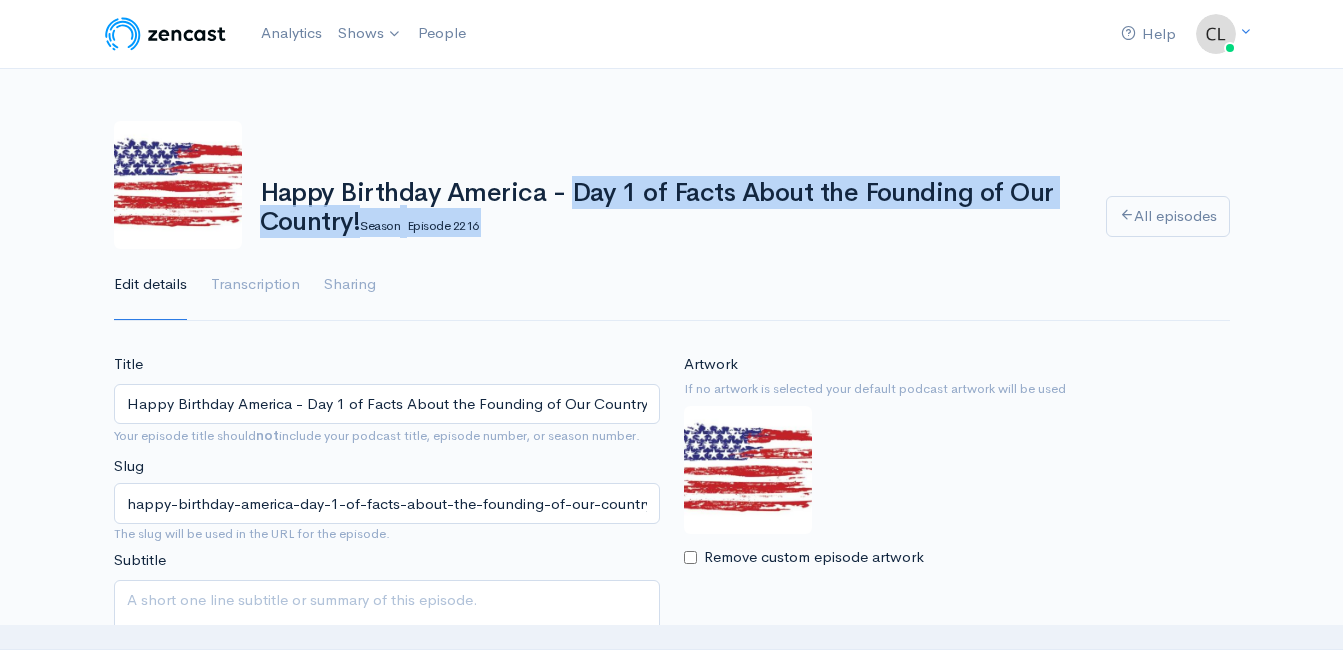 click on "Happy Birthday America - Day 1 of Facts About the Founding of Our Country!
Season    Episode 2216" at bounding box center [671, 207] 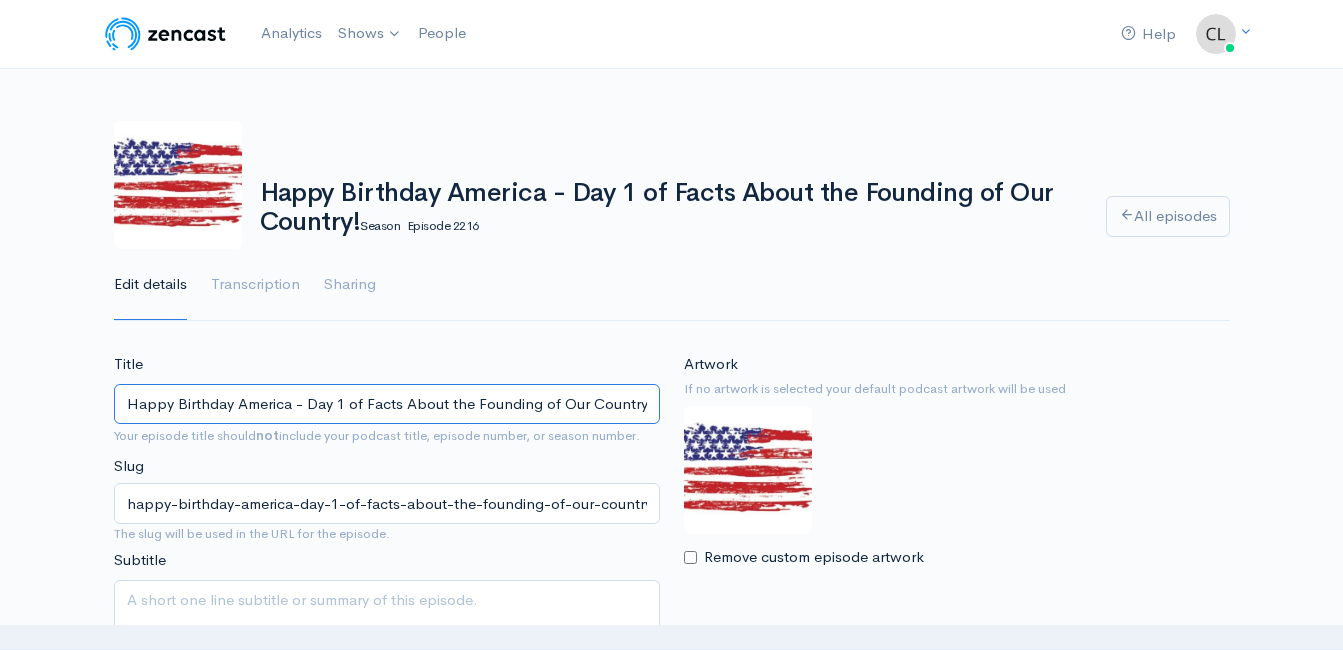 click on "Happy Birthday America - Day 1 of Facts About the Founding of Our Country!" at bounding box center [387, 404] 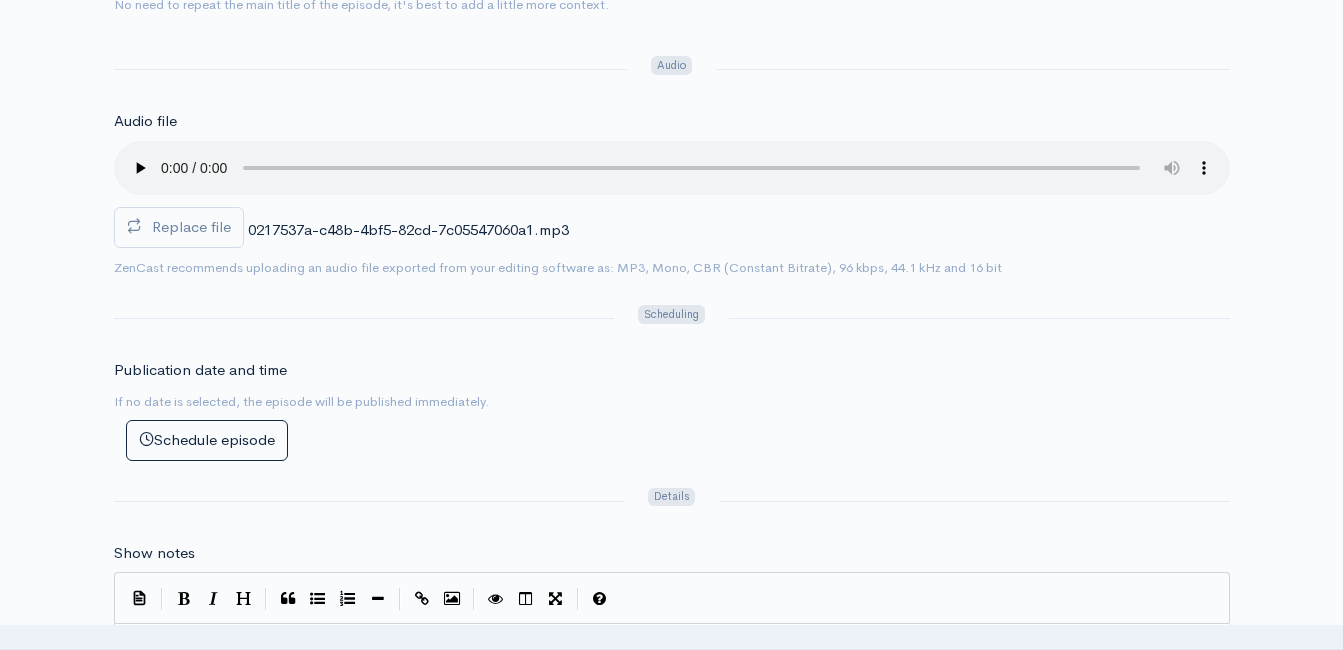 scroll, scrollTop: 600, scrollLeft: 0, axis: vertical 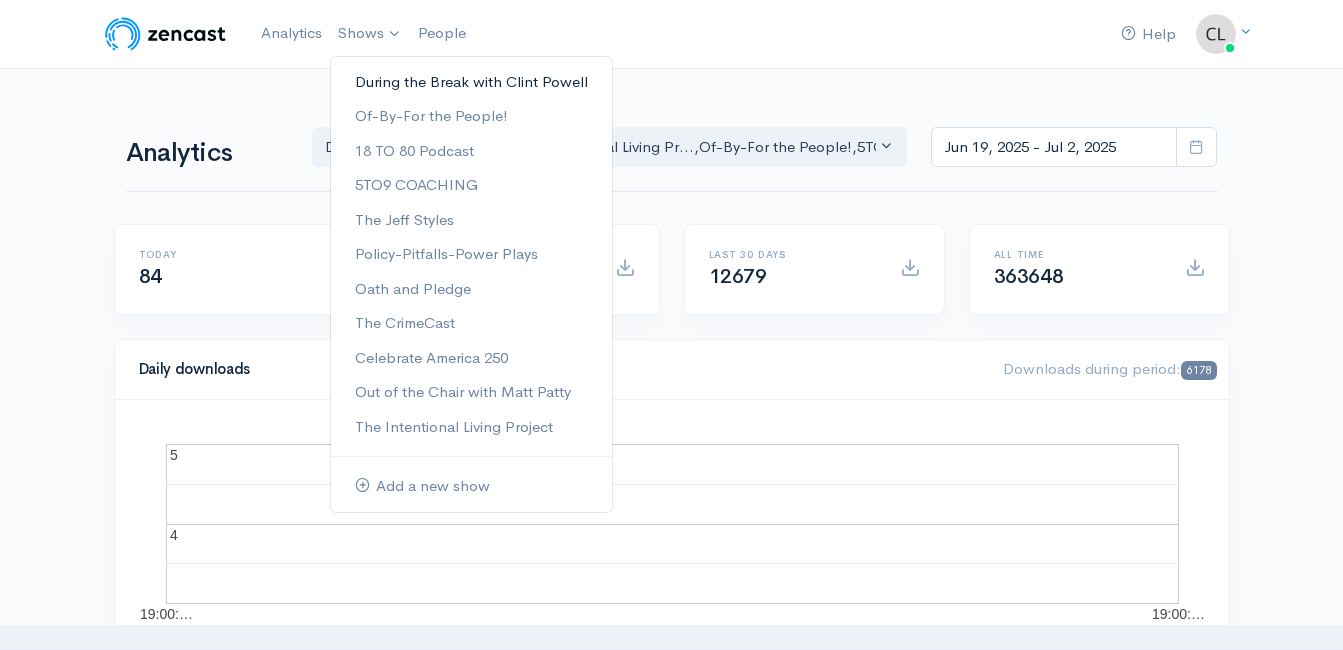 click on "During the Break with Clint Powell" at bounding box center [471, 82] 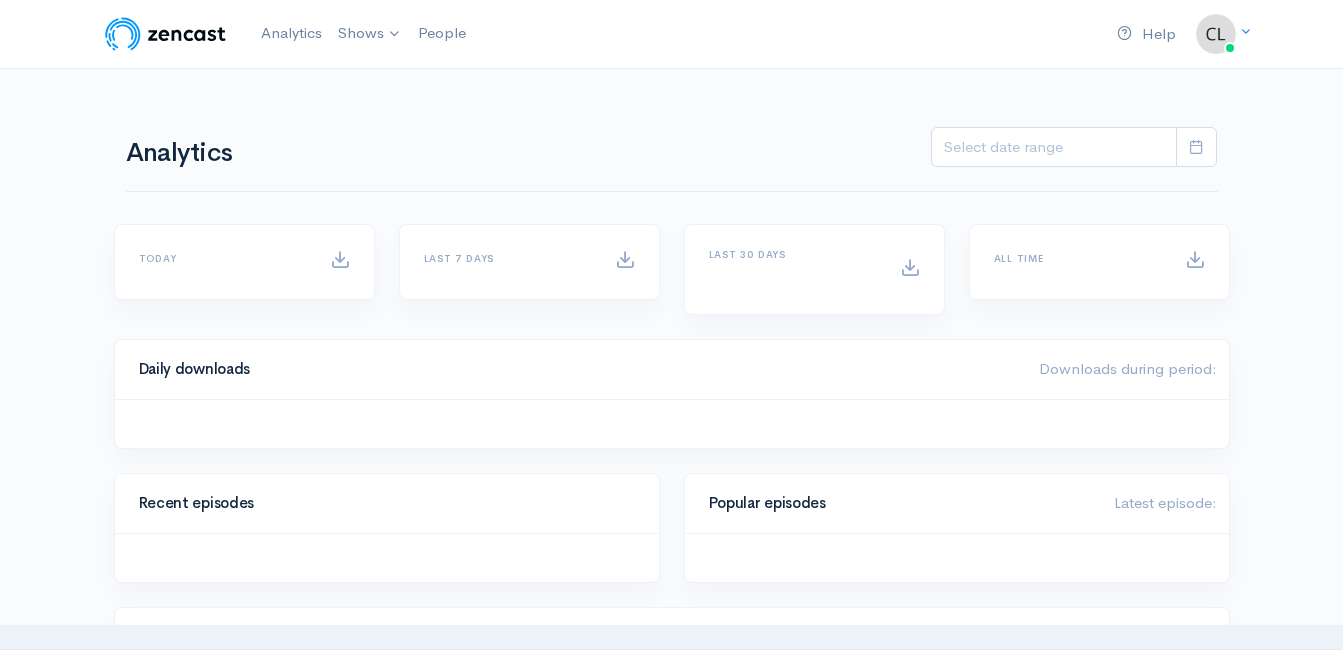 scroll, scrollTop: 0, scrollLeft: 0, axis: both 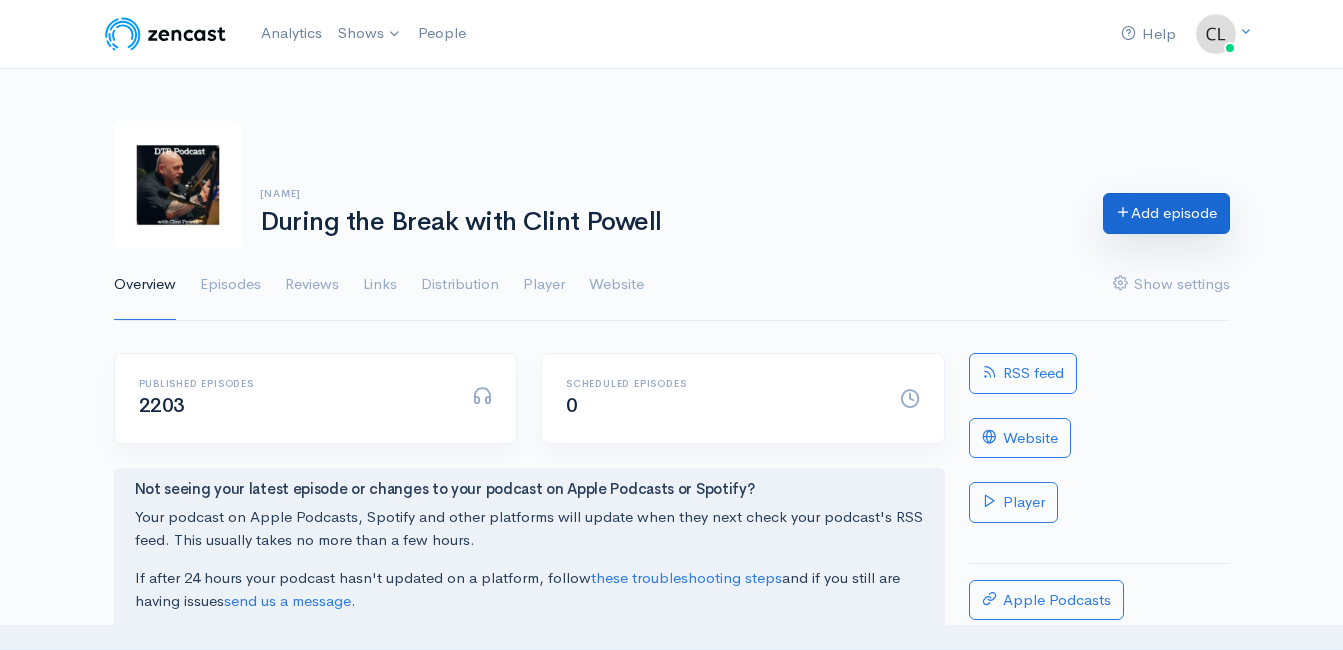 click on "Add episode" at bounding box center (1166, 213) 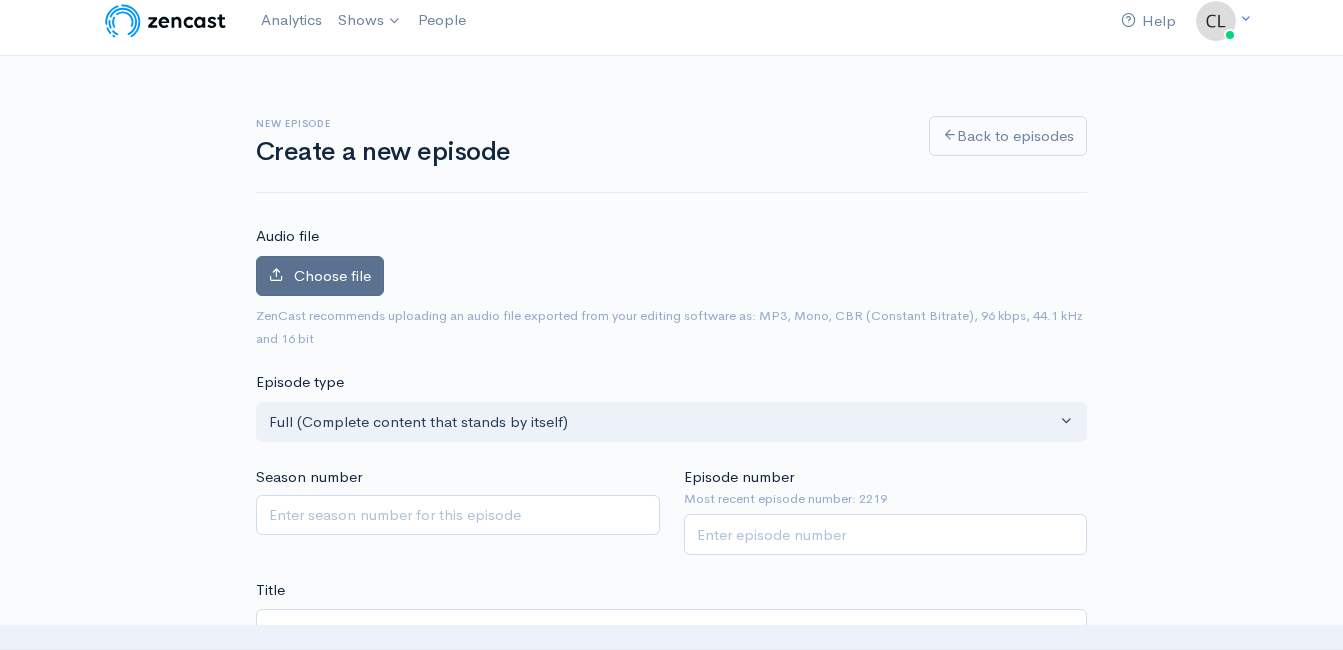 scroll, scrollTop: 0, scrollLeft: 0, axis: both 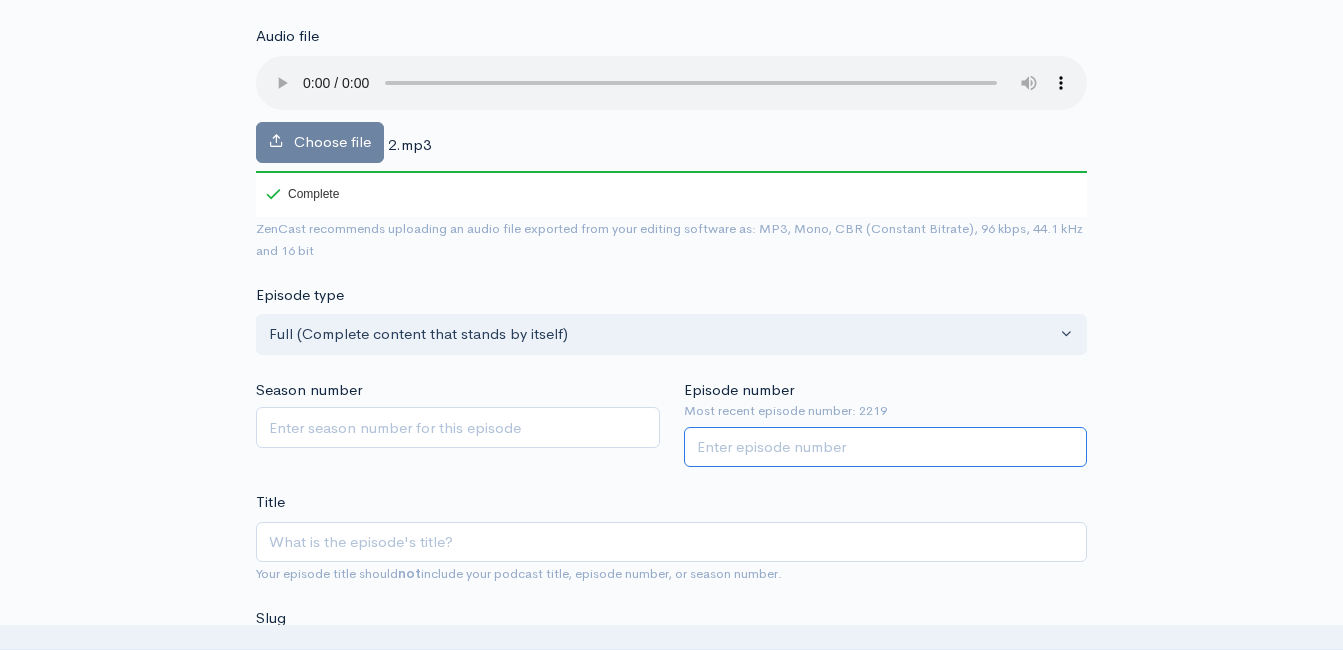 click on "Episode number" at bounding box center [886, 447] 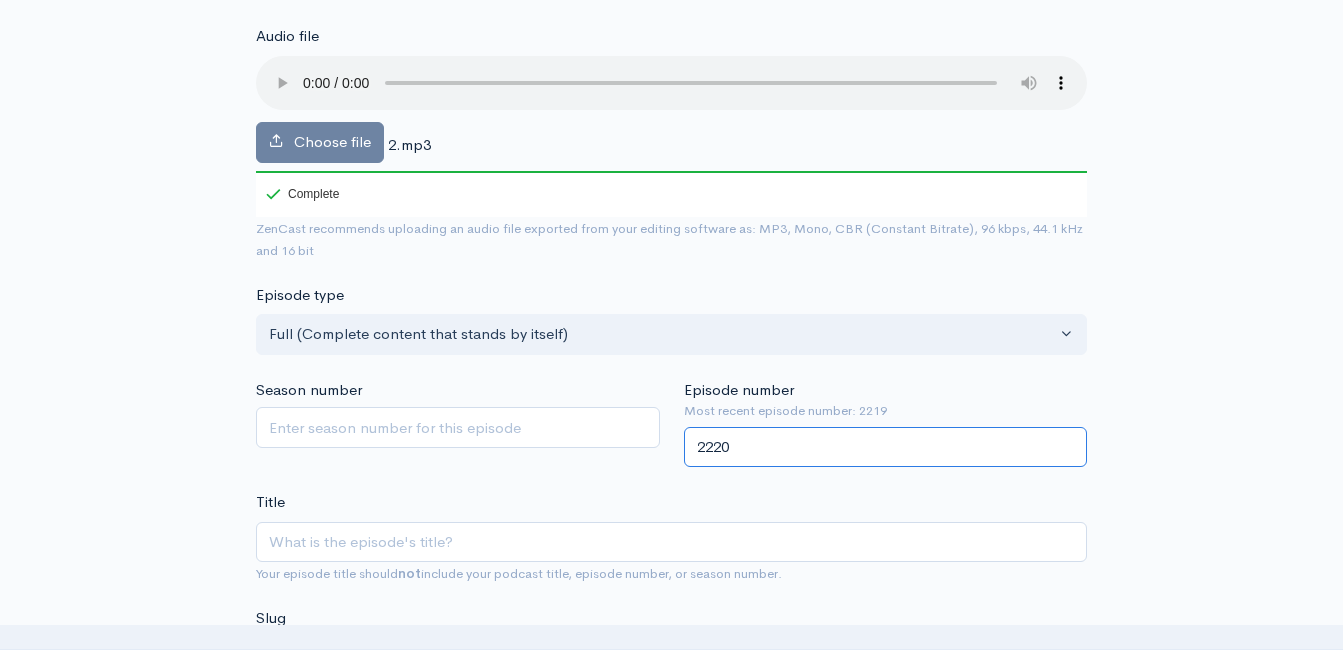 type on "2220" 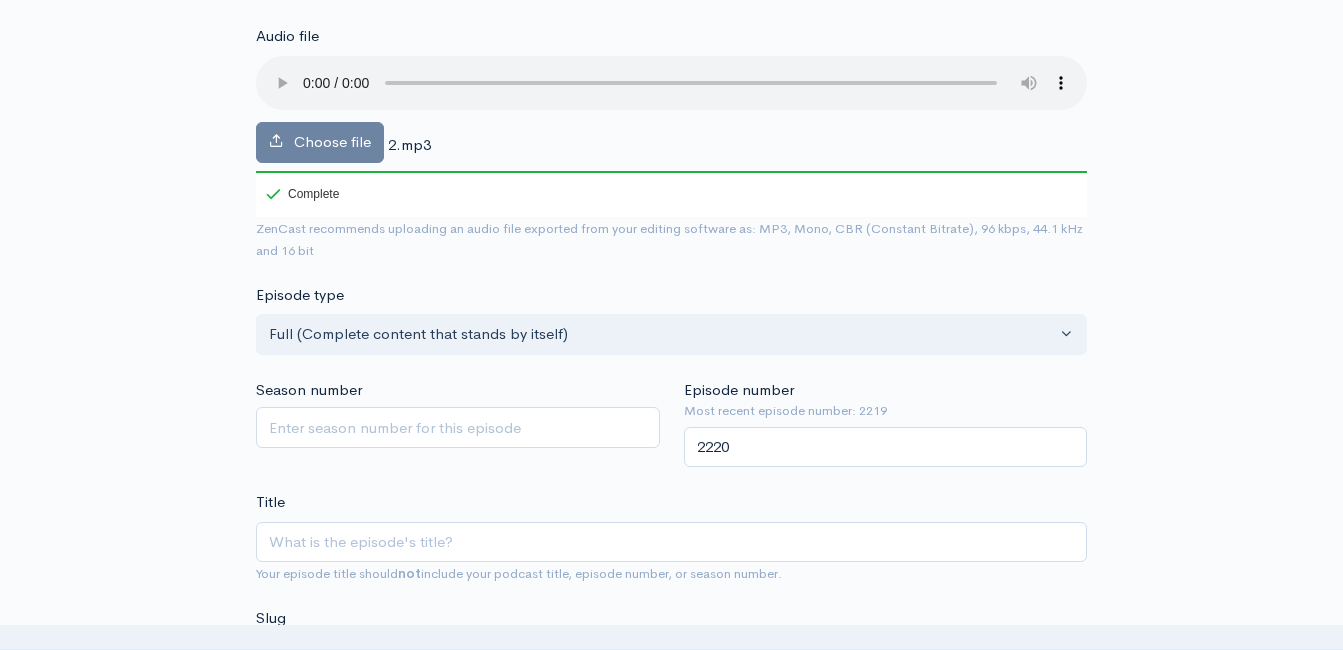 click on "Audio file       Choose file     2.mp3                 100   Complete   ZenCast recommends uploading an audio file exported from your editing
software as: MP3, Mono, CBR (Constant Bitrate), 96 kbps, 44.1 kHz and 16 bit   Episode type   Full (Complete content that stands by itself) Trailer (a short, promotional piece of content that represents a preview for a show) Bonus (extra content for a show (for example, behind the scenes information or interviews with the cast) Full (Complete content that stands by itself)     Season number     Episode number   Most recent episode number: 2219   2220   Title     Your episode title should  not  include your podcast
title, episode number, or season number.   Slug     The slug will be used in the URL for the episode.     Subtitle     No need to repeat the main title of the episode, it's best to add a little more context.   Publication date and time   If no date is selected, the episode will be published immediately.    Schedule episode
×" at bounding box center (671, 1156) 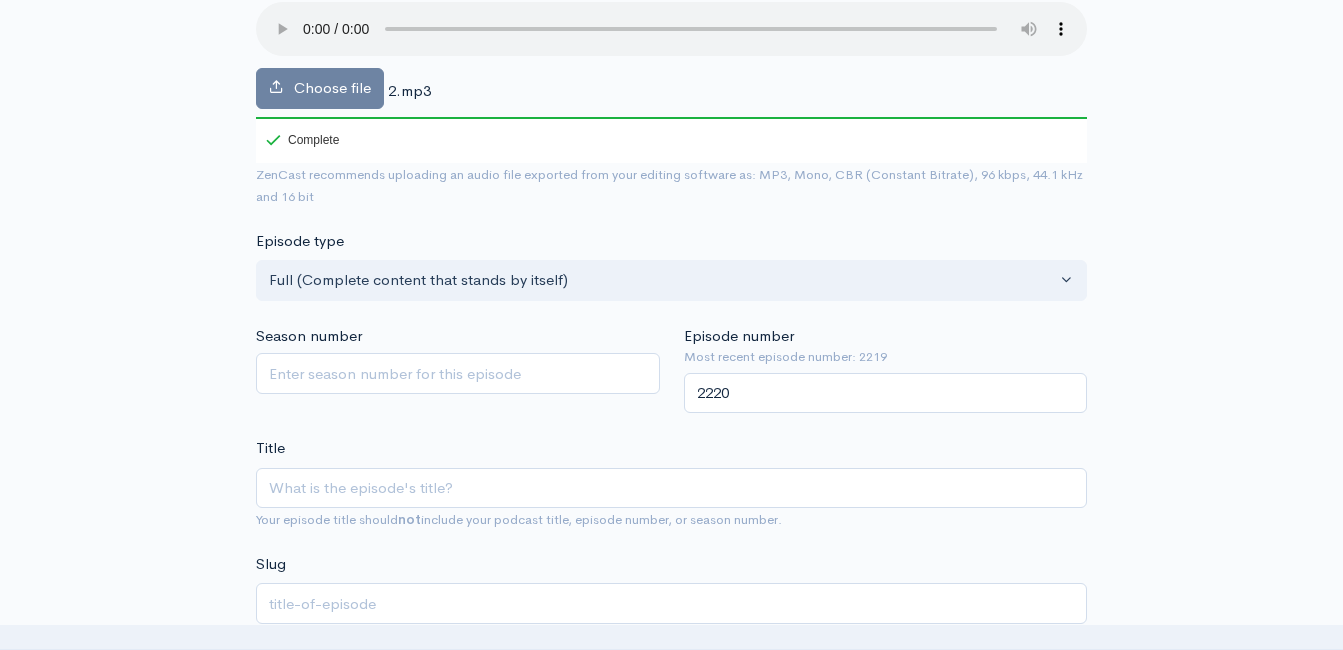 scroll, scrollTop: 313, scrollLeft: 0, axis: vertical 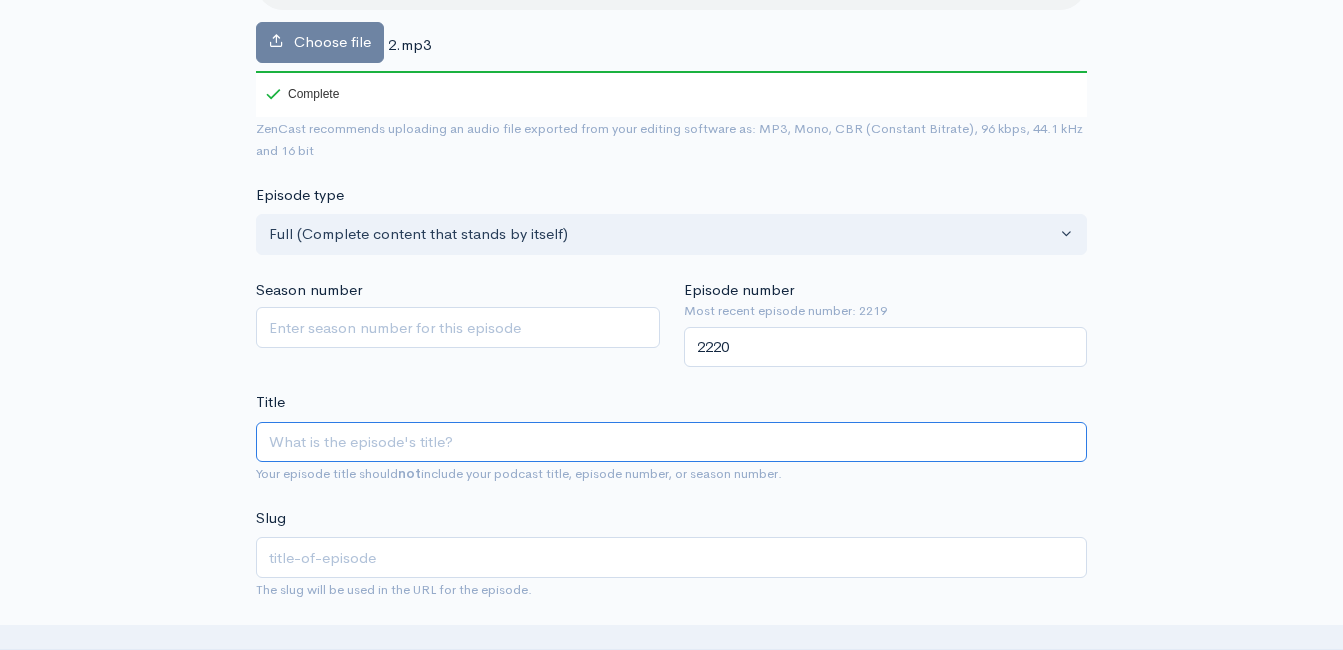 paste on "Happy Birthday America - Day 1 of Facts About the Founding of Our Country!" 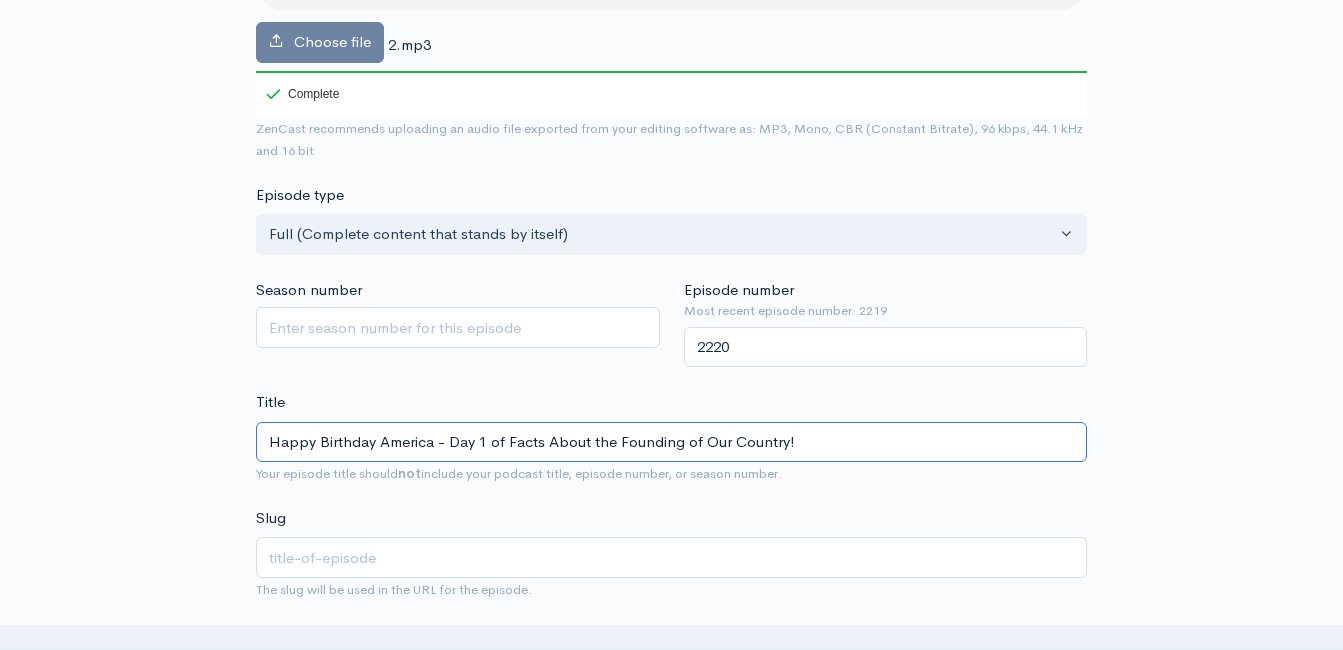 click on "Happy Birthday America - Day 1 of Facts About the Founding of Our Country!" at bounding box center (671, 442) 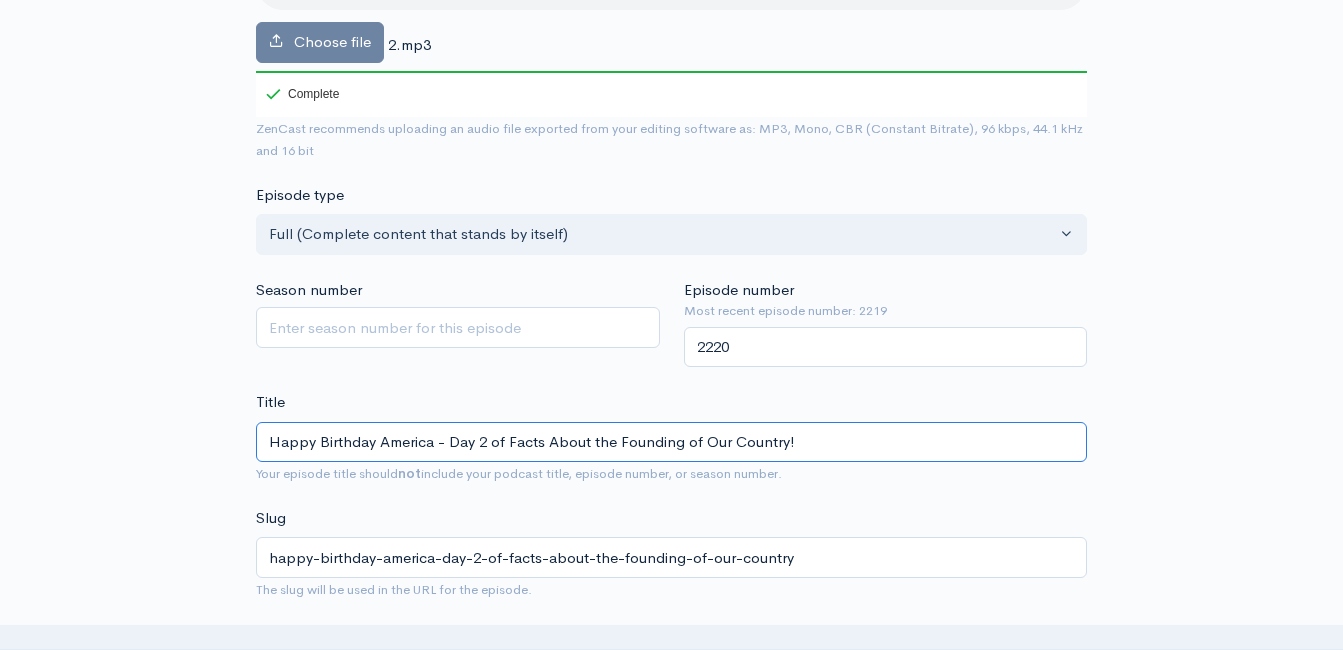 click on "Happy Birthday America - Day 2 of Facts About the Founding of Our Country!" at bounding box center [671, 442] 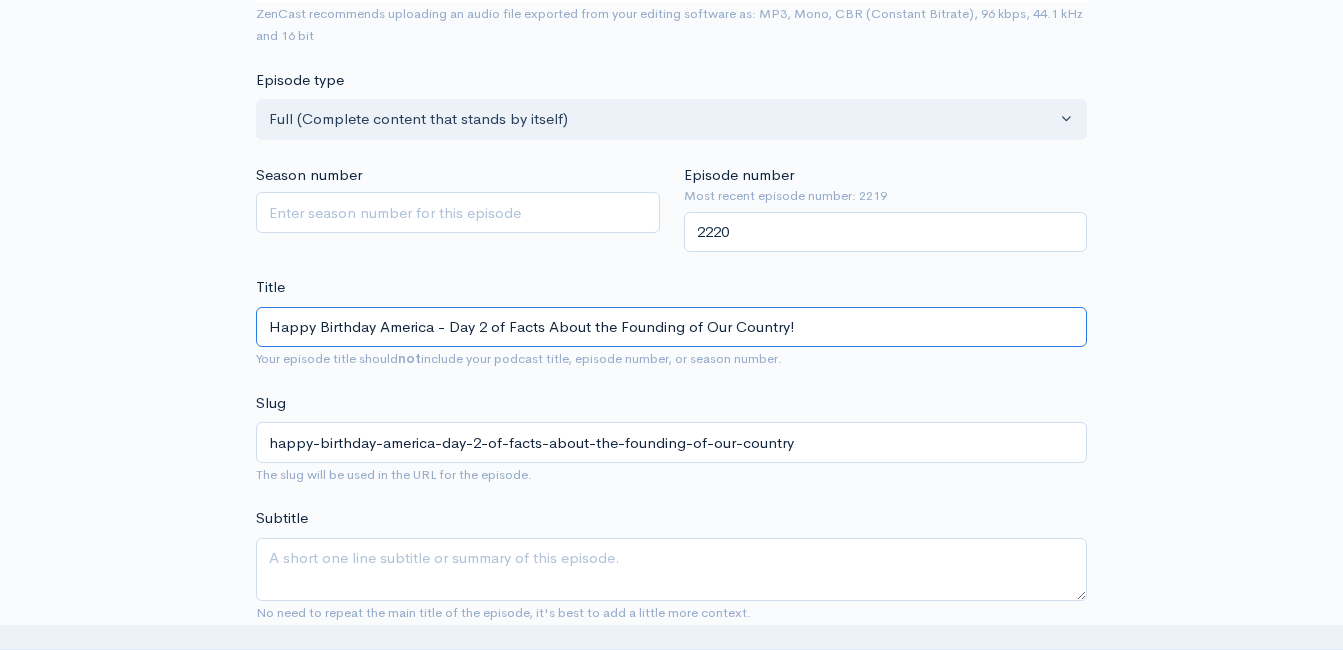 scroll, scrollTop: 713, scrollLeft: 0, axis: vertical 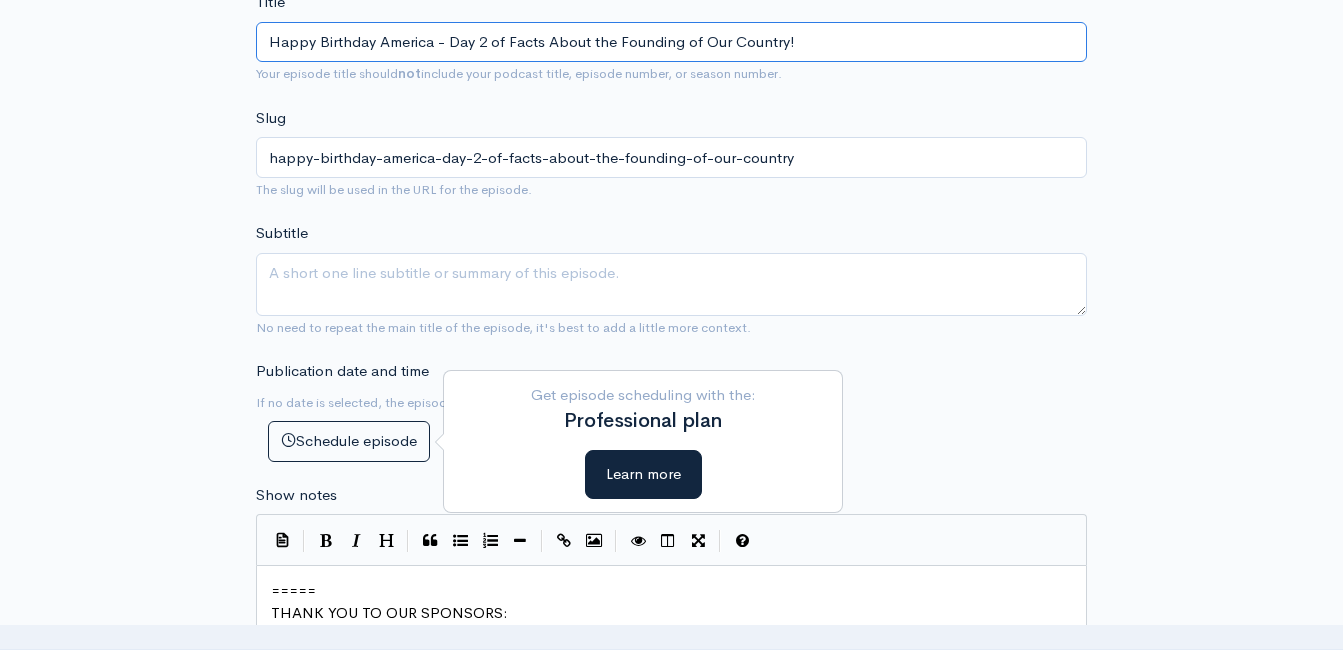 type on "Happy Birthday America - Day 2 of Facts About the Founding of Our Country!" 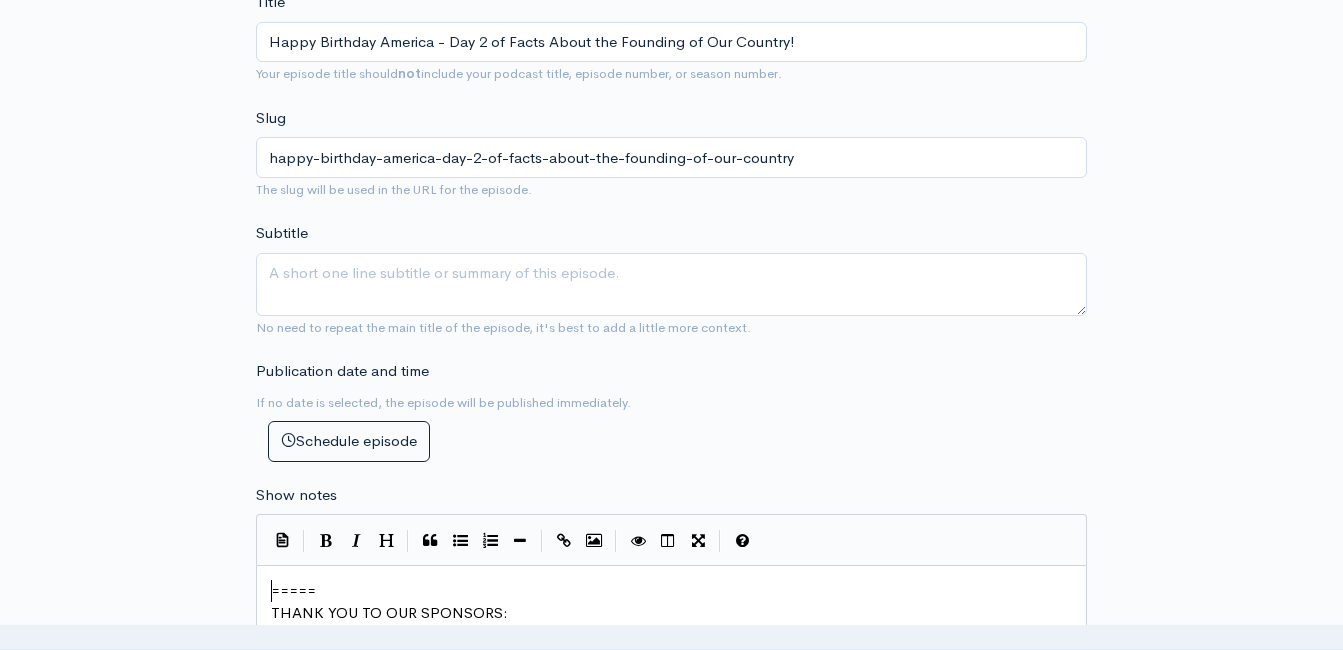 click on "=====" at bounding box center (679, 591) 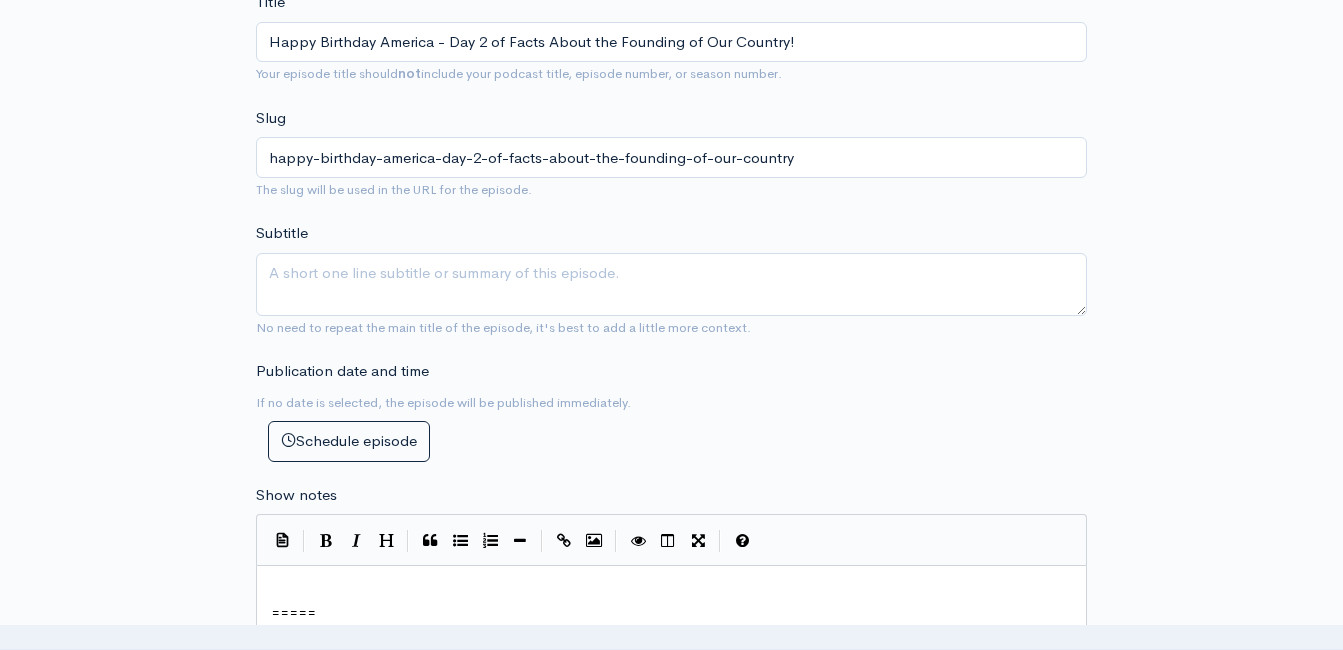 click on "​" at bounding box center (679, 591) 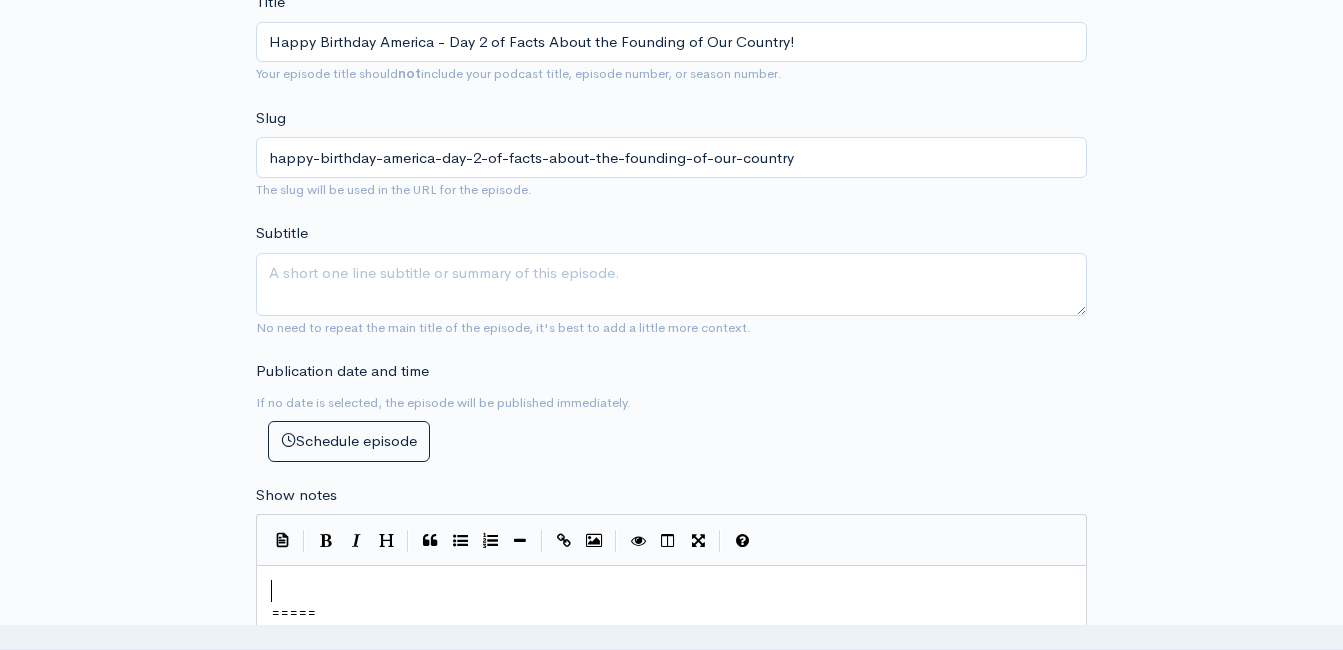 scroll, scrollTop: 0, scrollLeft: 0, axis: both 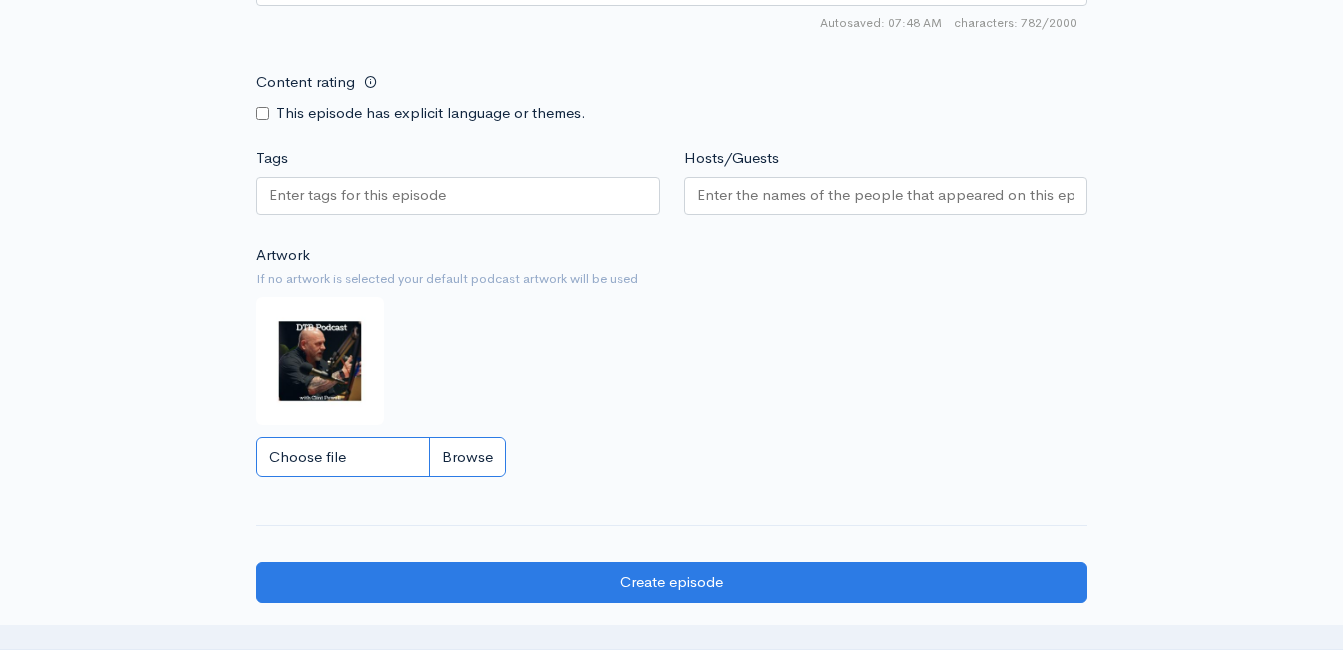 click on "Choose file" at bounding box center (381, 457) 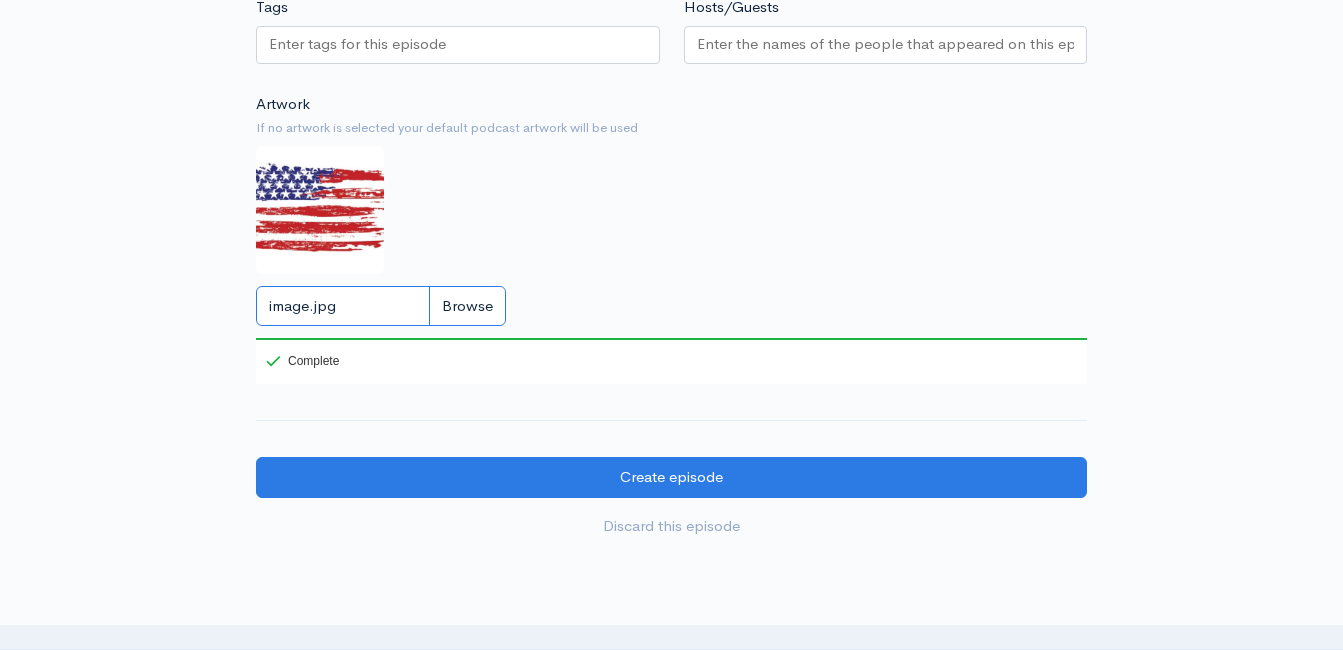 scroll, scrollTop: 2200, scrollLeft: 0, axis: vertical 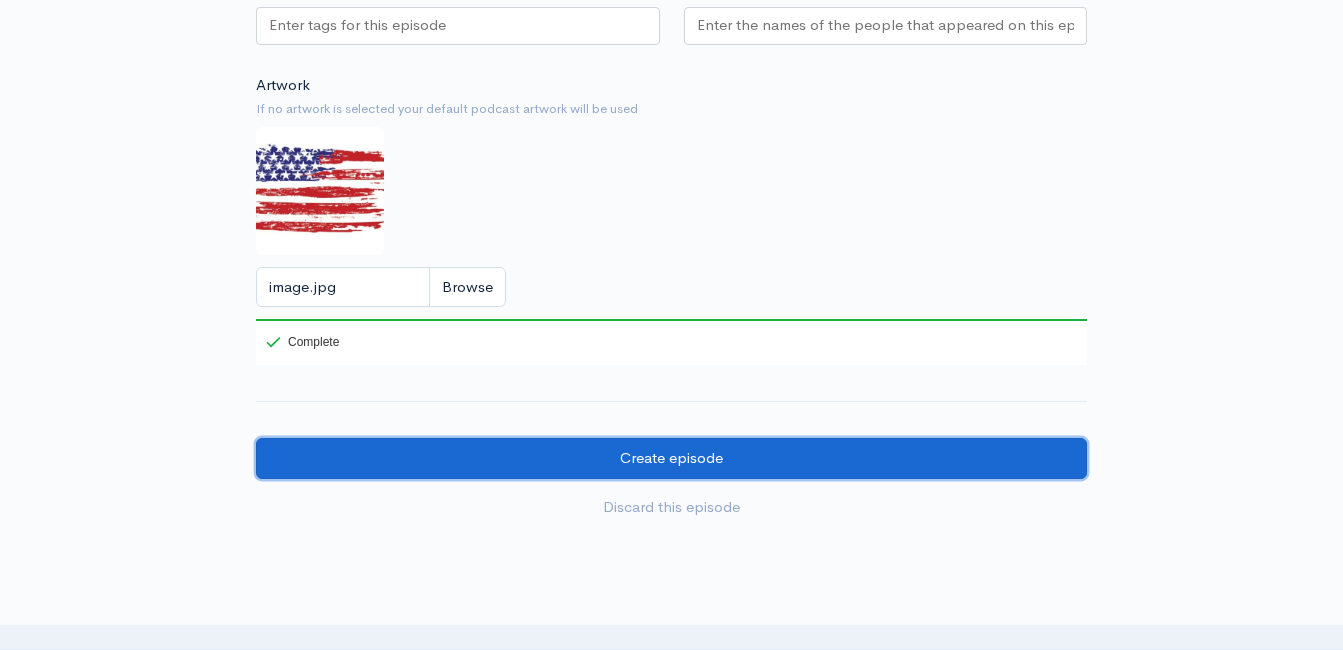 click on "Create episode" at bounding box center (671, 458) 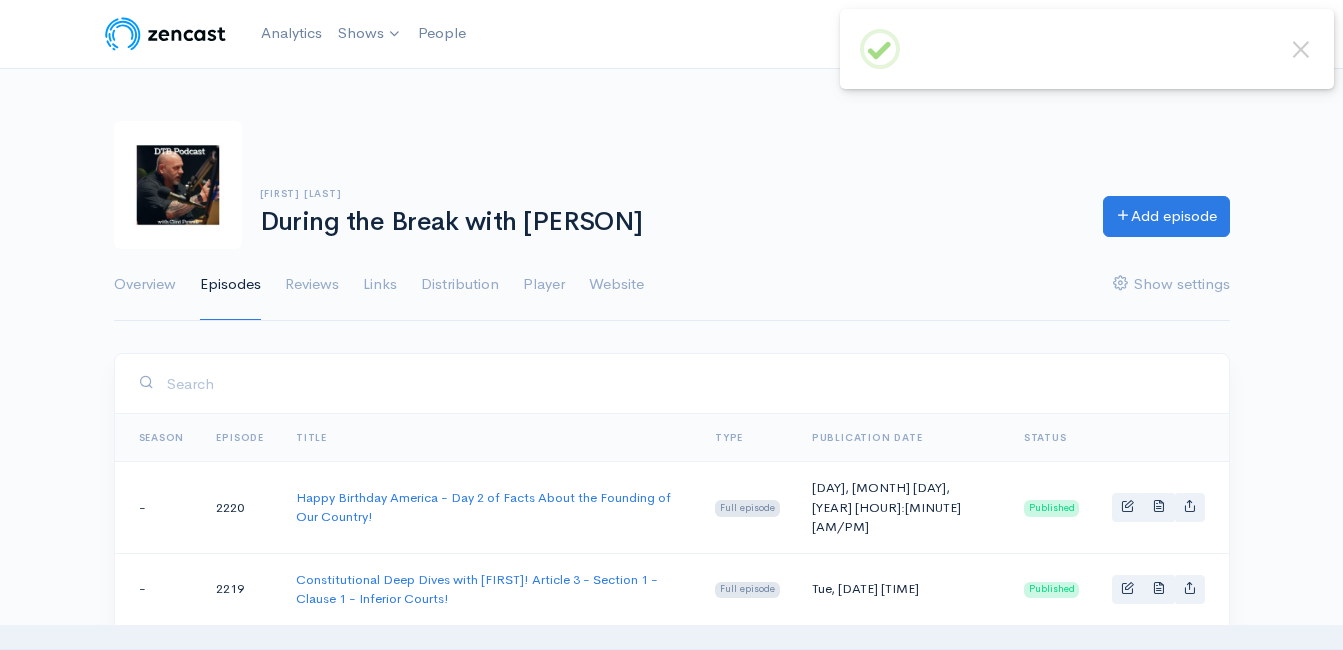 scroll, scrollTop: 0, scrollLeft: 0, axis: both 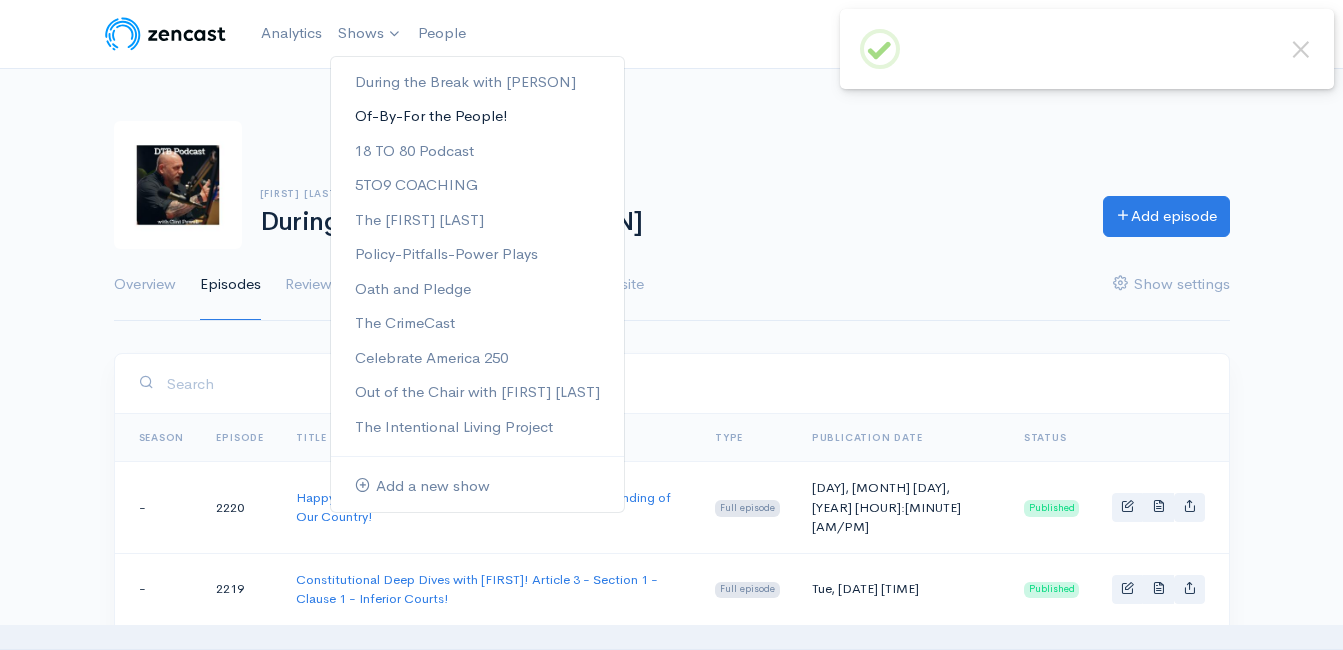 click on "Of-By-For the People!" at bounding box center (477, 116) 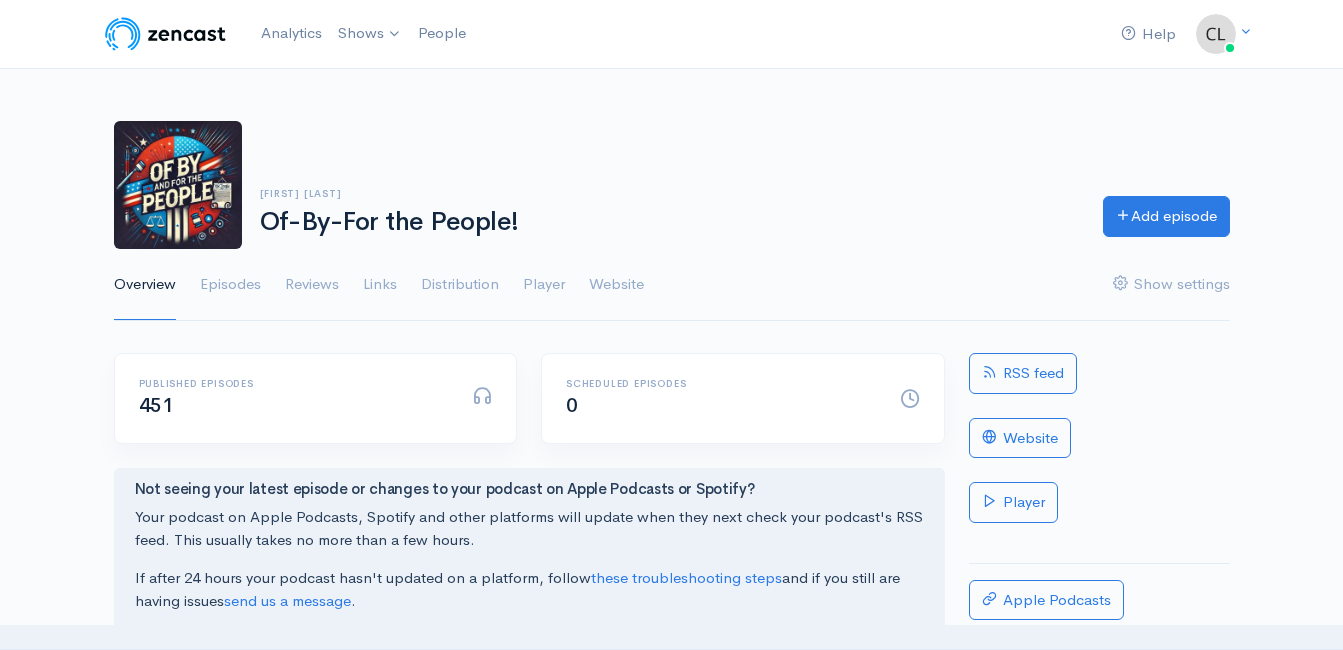 scroll, scrollTop: 0, scrollLeft: 0, axis: both 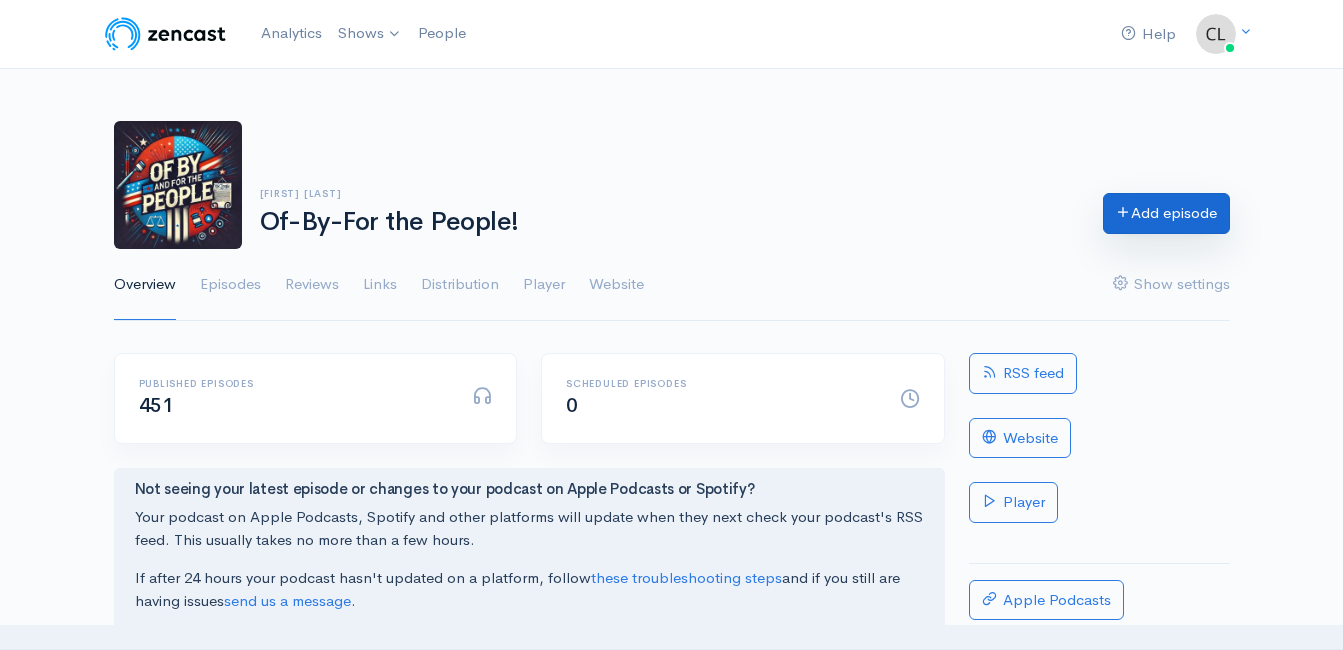 click on "Add episode" at bounding box center (1166, 213) 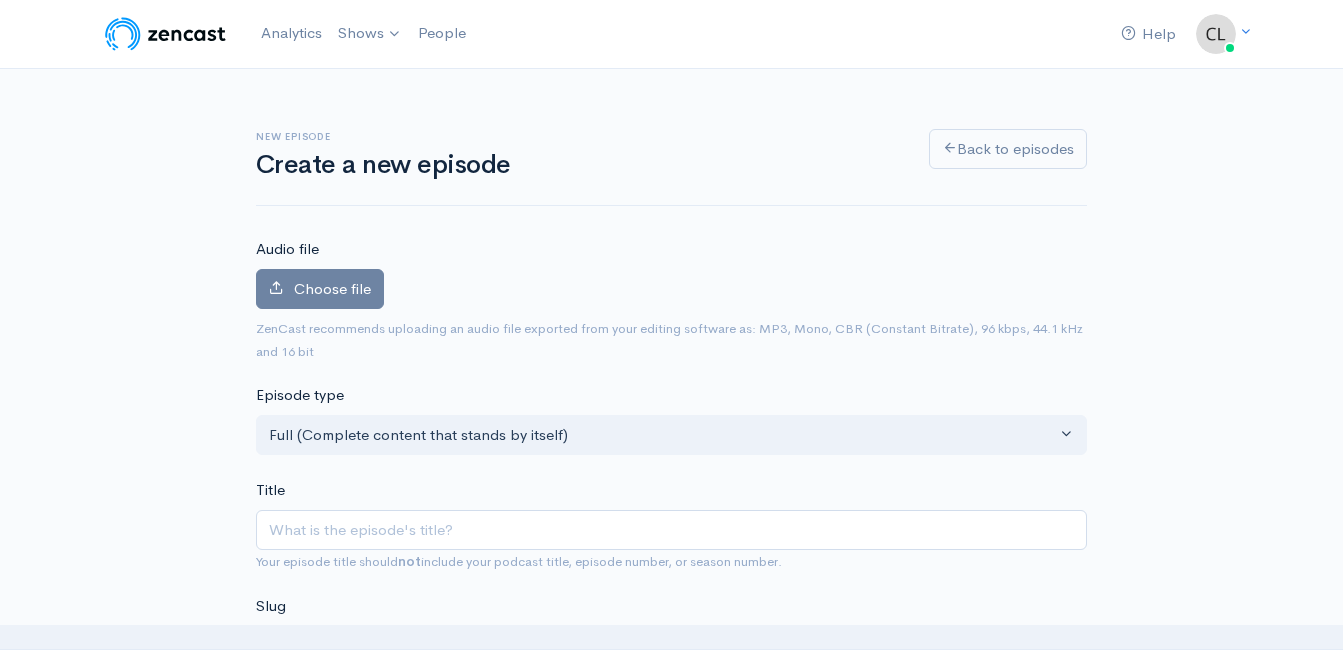 scroll, scrollTop: 0, scrollLeft: 0, axis: both 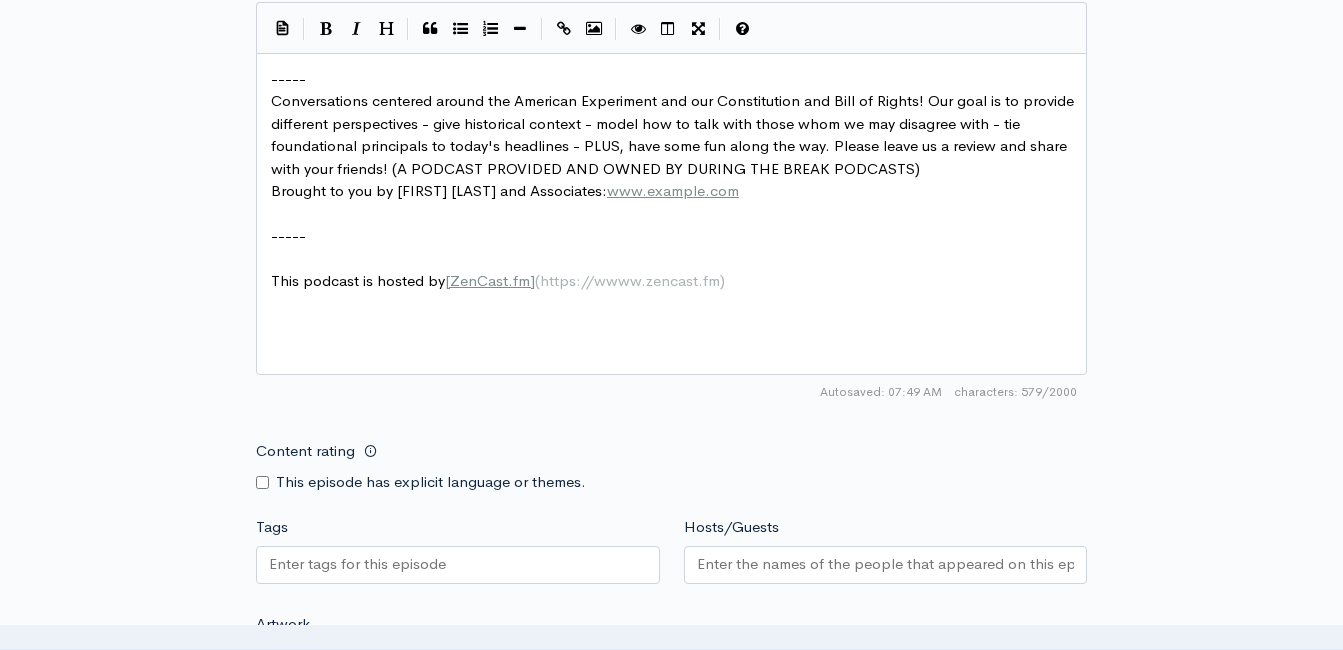 type on "Happy Birthday America - Day 1 of Facts About the Founding of Our Country!" 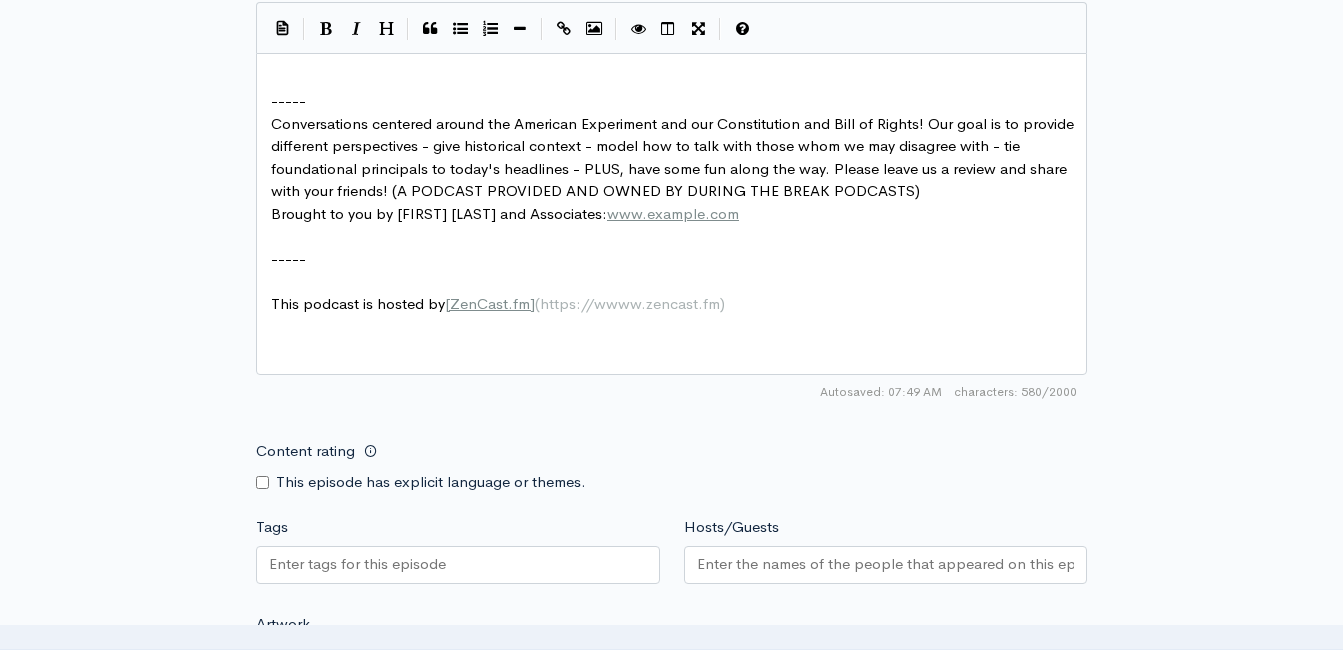 click on "xxxxxxxxxx ​ ----- Conversations centered around the American Experiment and our Constitution and Bill of Rights! Our goal is to provide different perspectives - give historical context - model how to talk with those whom we may disagree with - tie foundational principals to today's headlines - PLUS, have some fun along the way. Please leave us a review and share with your friends! (A PODCAST PROVIDED AND OWNED BY DURING THE BREAK PODCASTS) Brought to you by [PERSON] and Associates:  www.buchanandisability.com   ​ ----- ​ This podcast is hosted by  [ ZenCast.fm ] ( https://wwww.zencast.fm )" at bounding box center (679, 192) 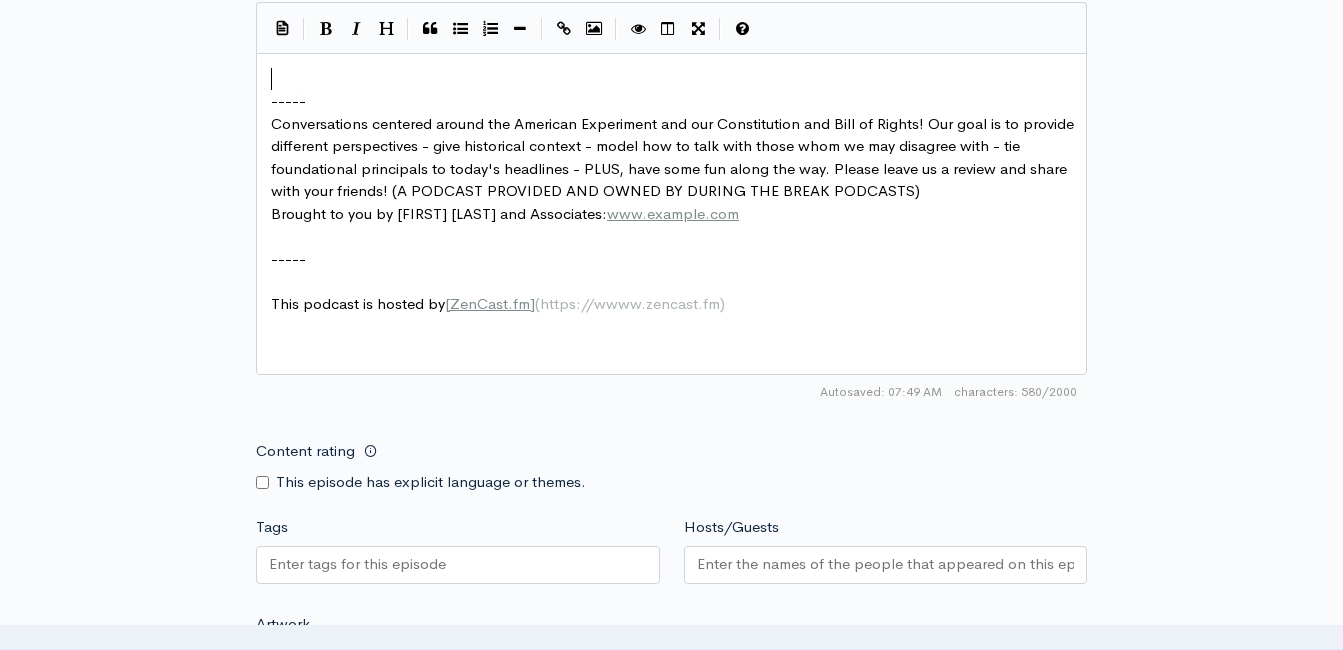 scroll, scrollTop: 0, scrollLeft: 0, axis: both 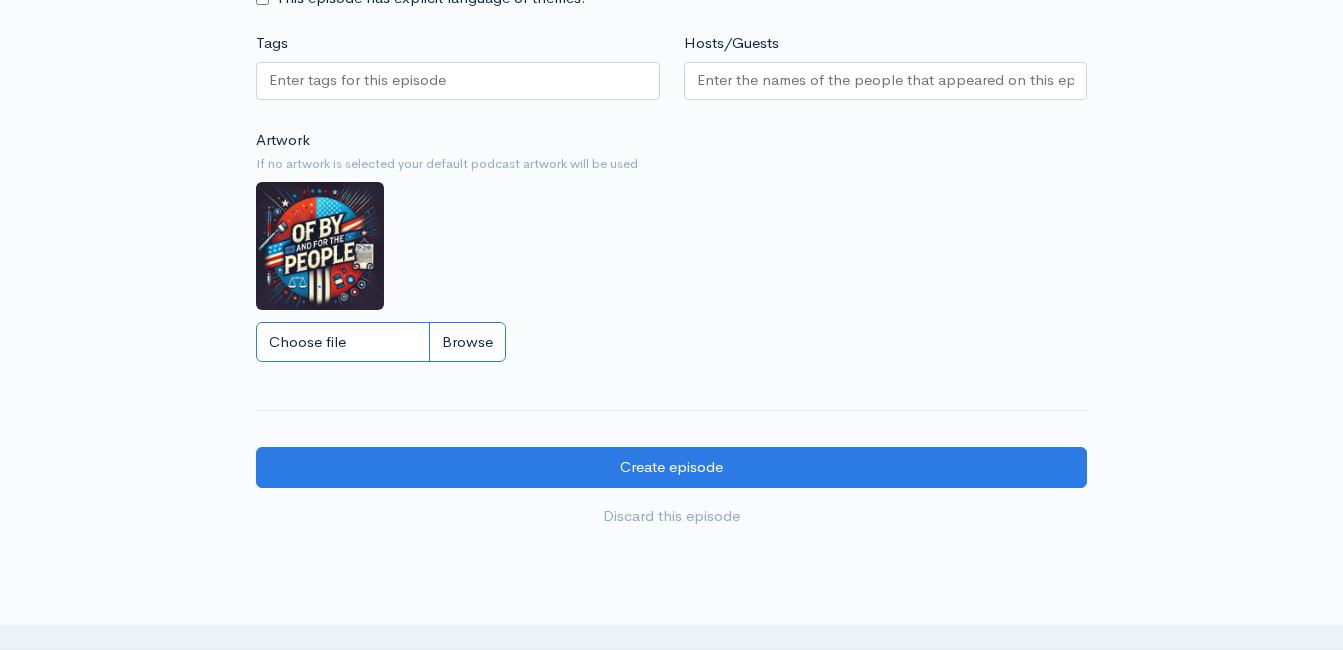 click on "Choose file" at bounding box center (381, 342) 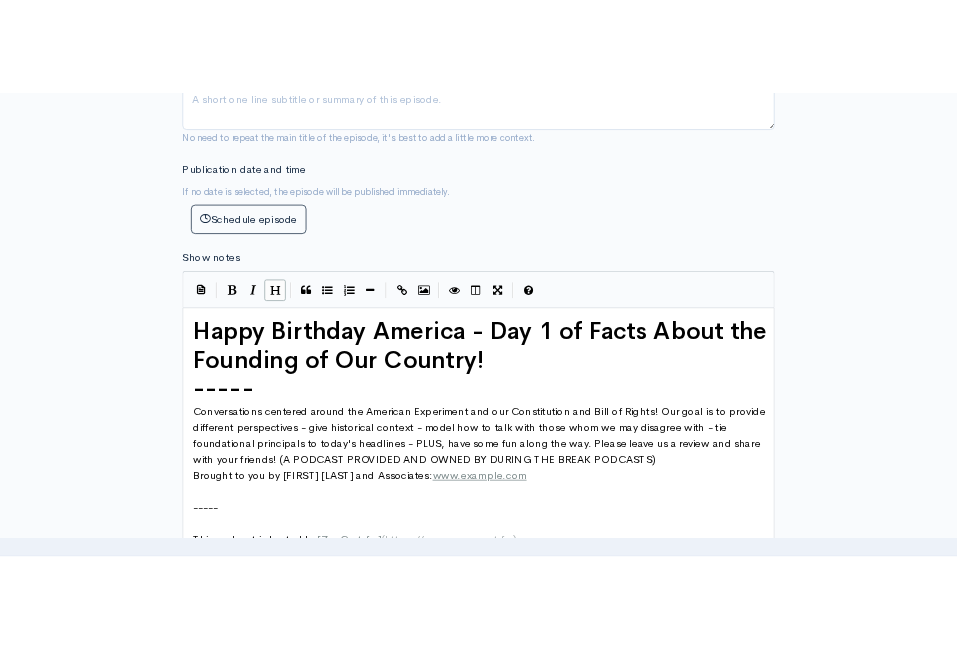 scroll, scrollTop: 700, scrollLeft: 0, axis: vertical 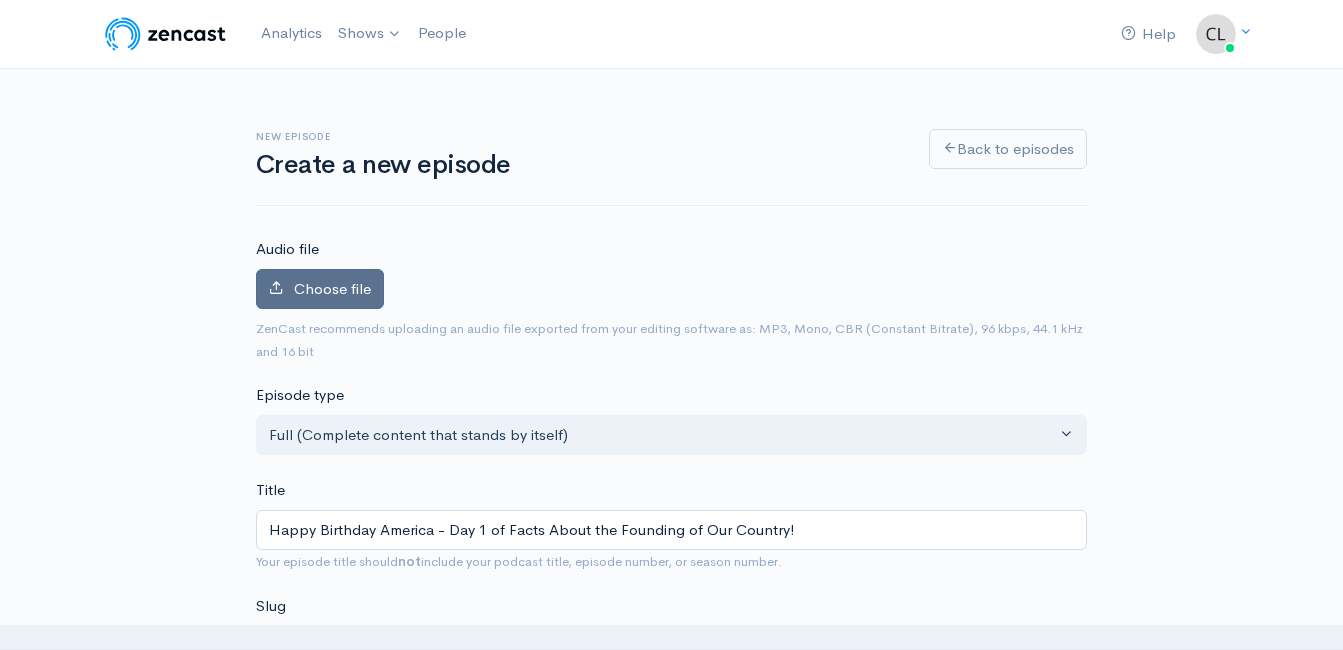 click on "Choose file" at bounding box center [320, 289] 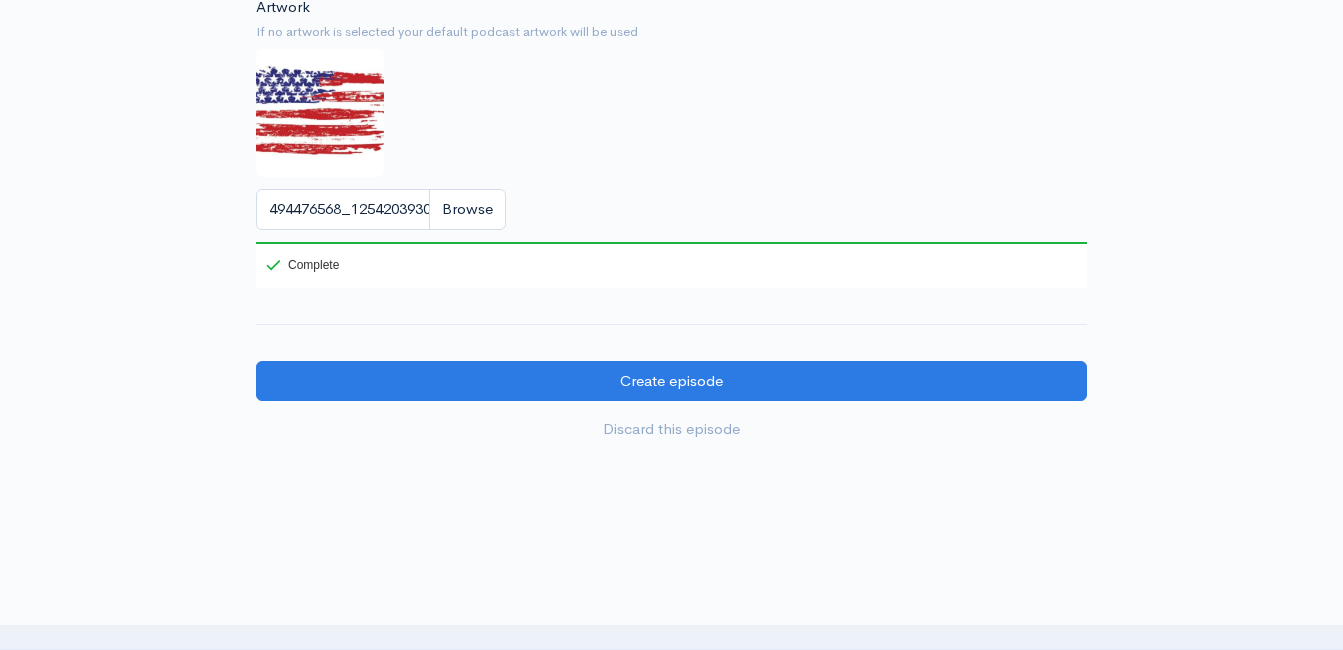 scroll, scrollTop: 1744, scrollLeft: 0, axis: vertical 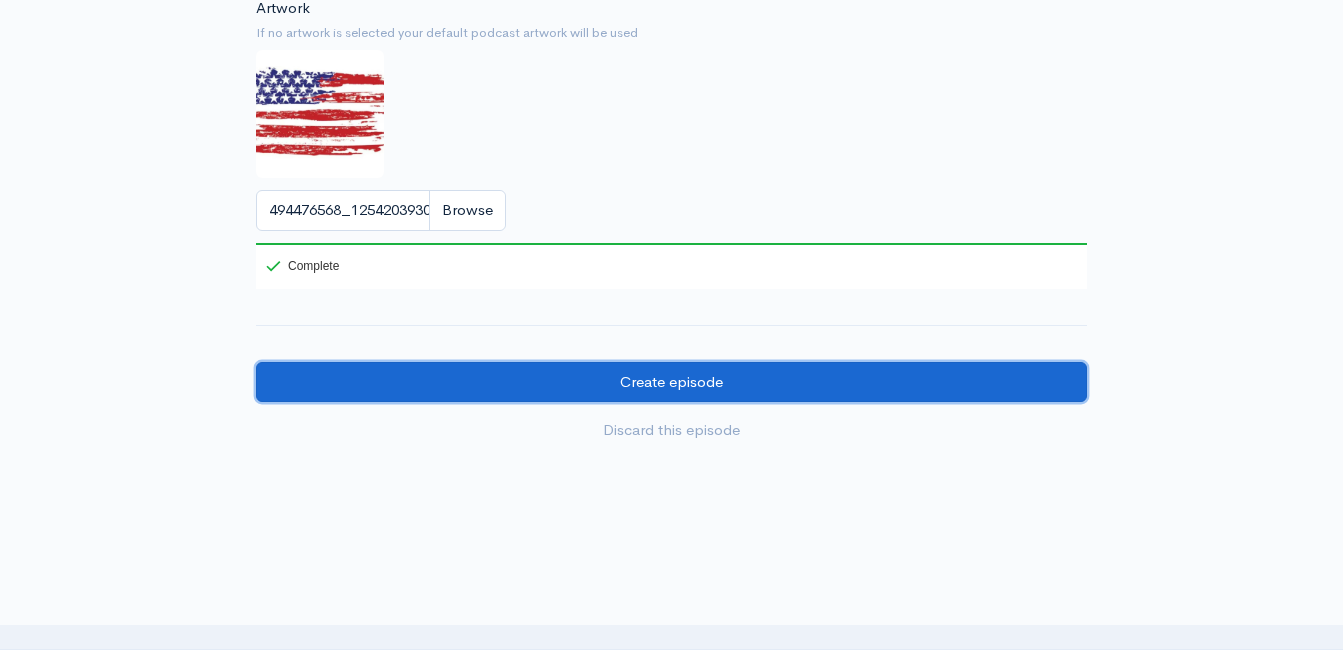 click on "Create episode" at bounding box center [671, 382] 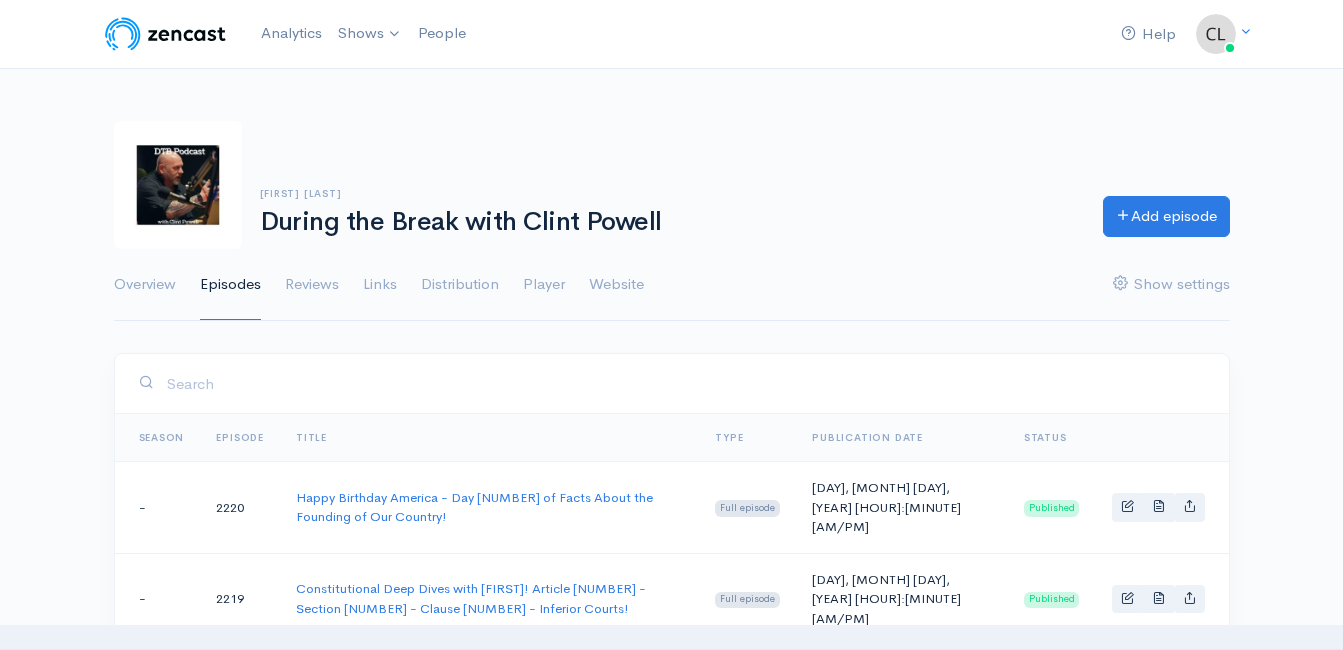 scroll, scrollTop: 100, scrollLeft: 0, axis: vertical 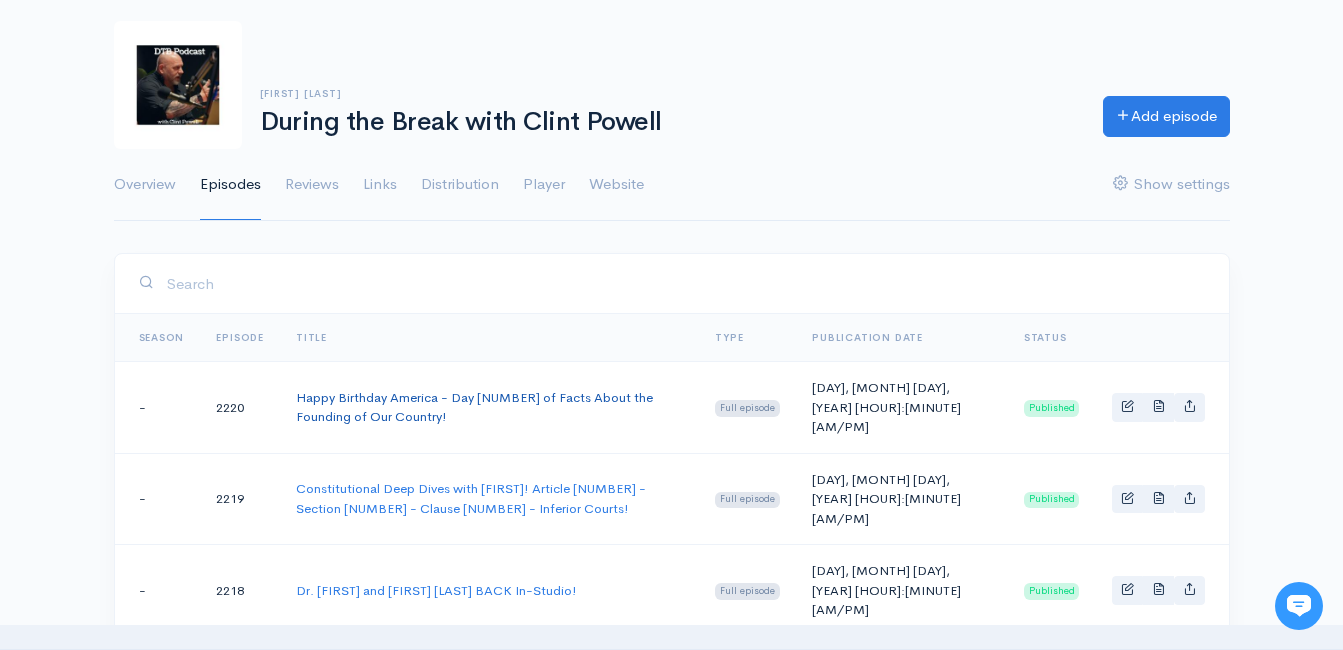 click on "Happy Birthday America - Day 2 of Facts About the Founding of Our Country!" at bounding box center [474, 407] 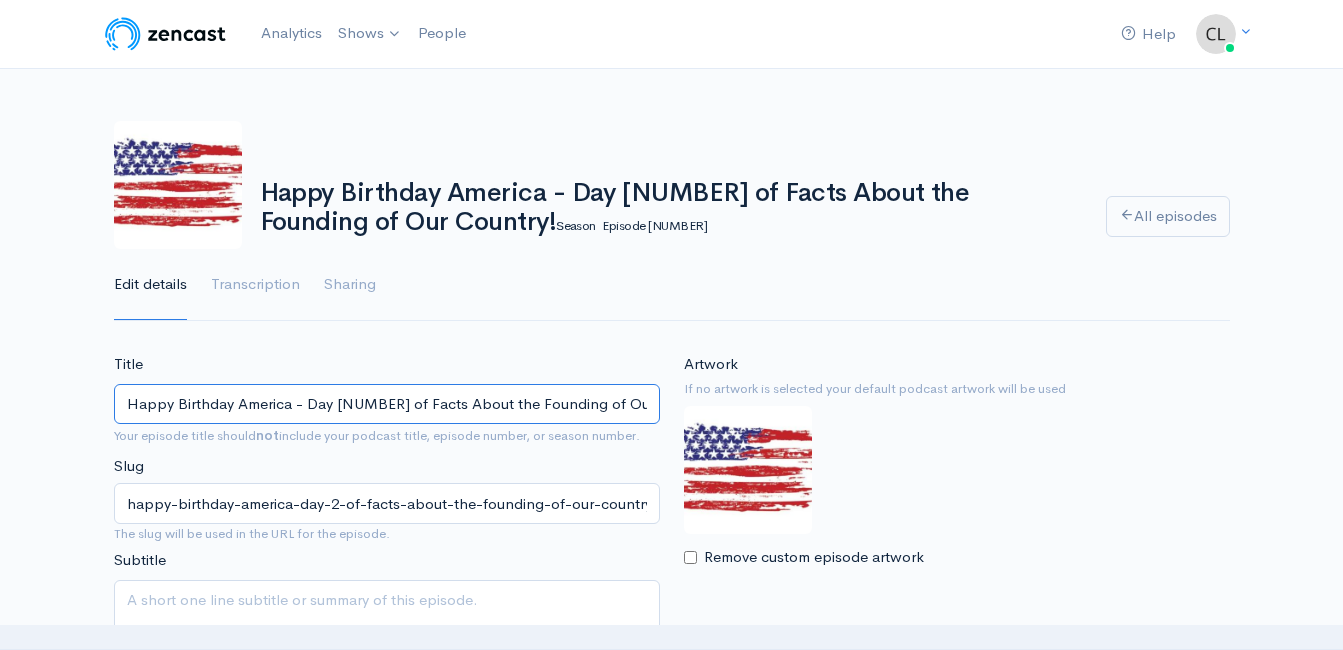 scroll, scrollTop: 0, scrollLeft: 0, axis: both 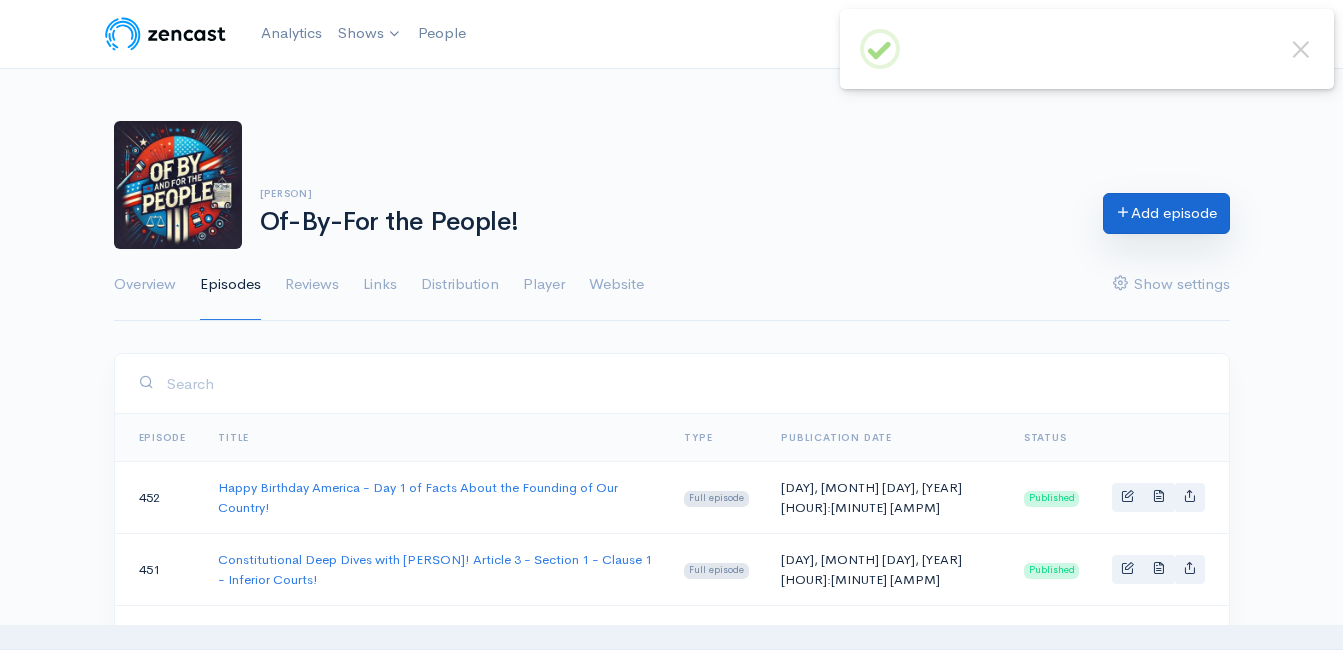 click on "Add episode" at bounding box center [1166, 213] 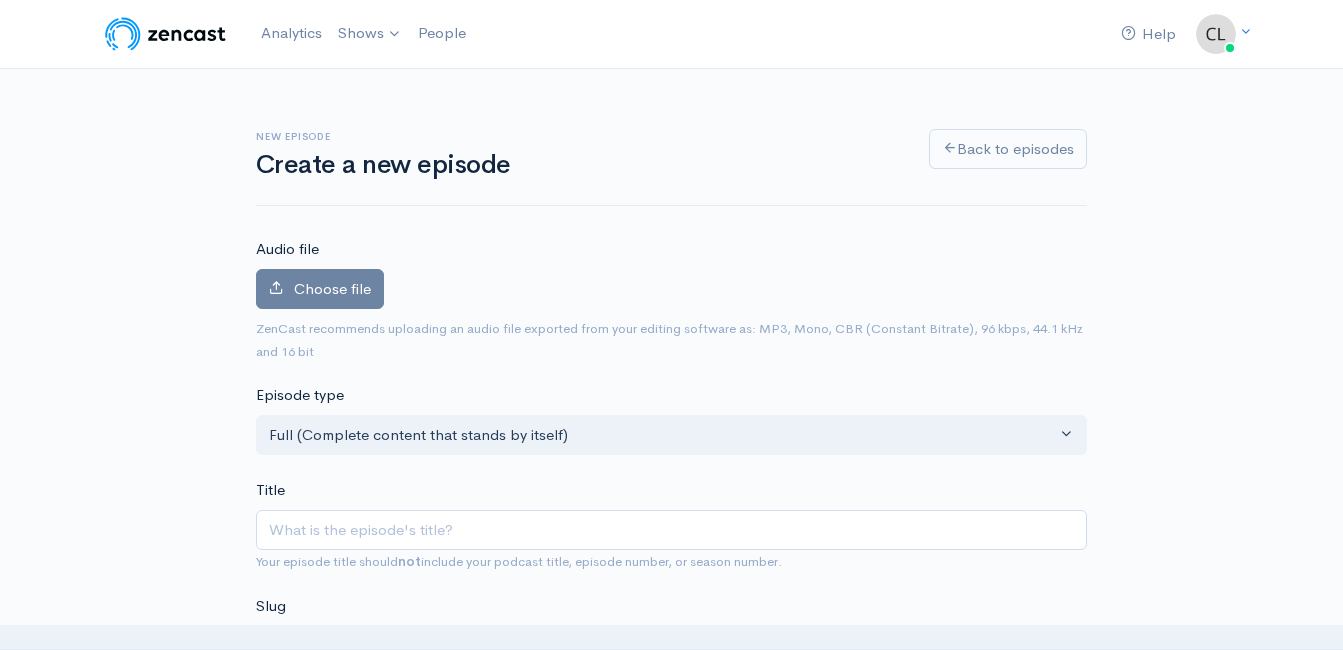 scroll, scrollTop: 0, scrollLeft: 0, axis: both 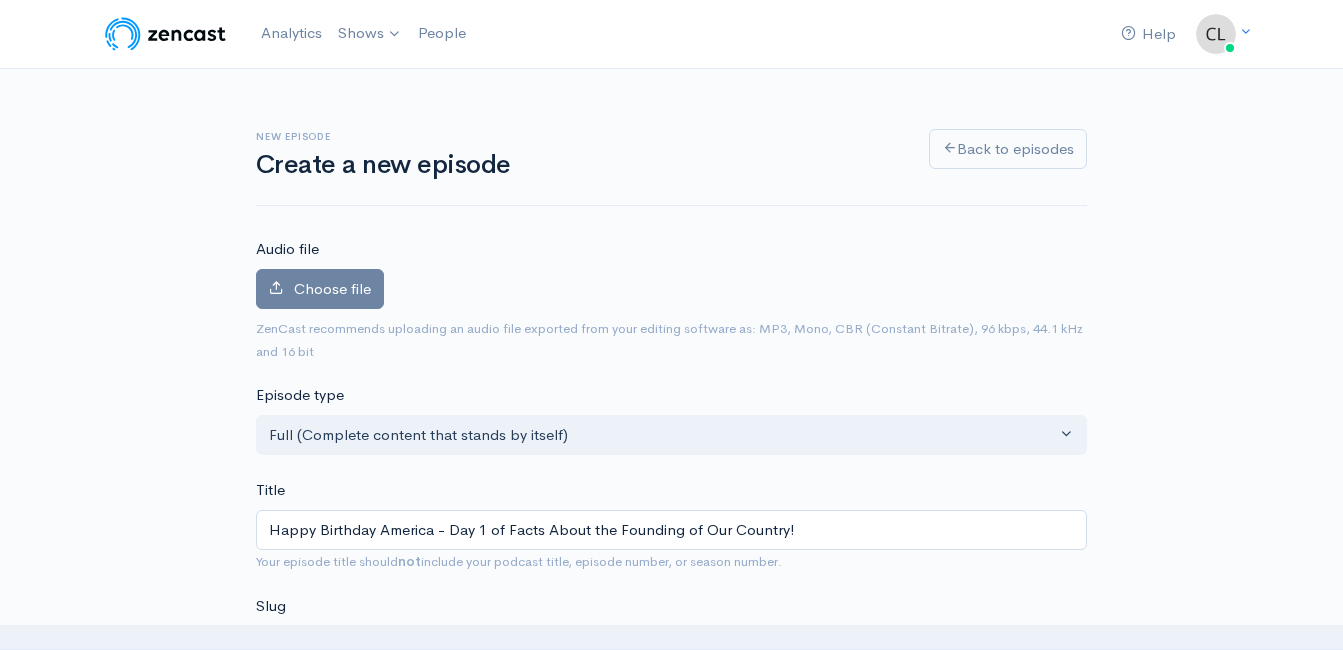 drag, startPoint x: 480, startPoint y: 526, endPoint x: 487, endPoint y: 553, distance: 27.89265 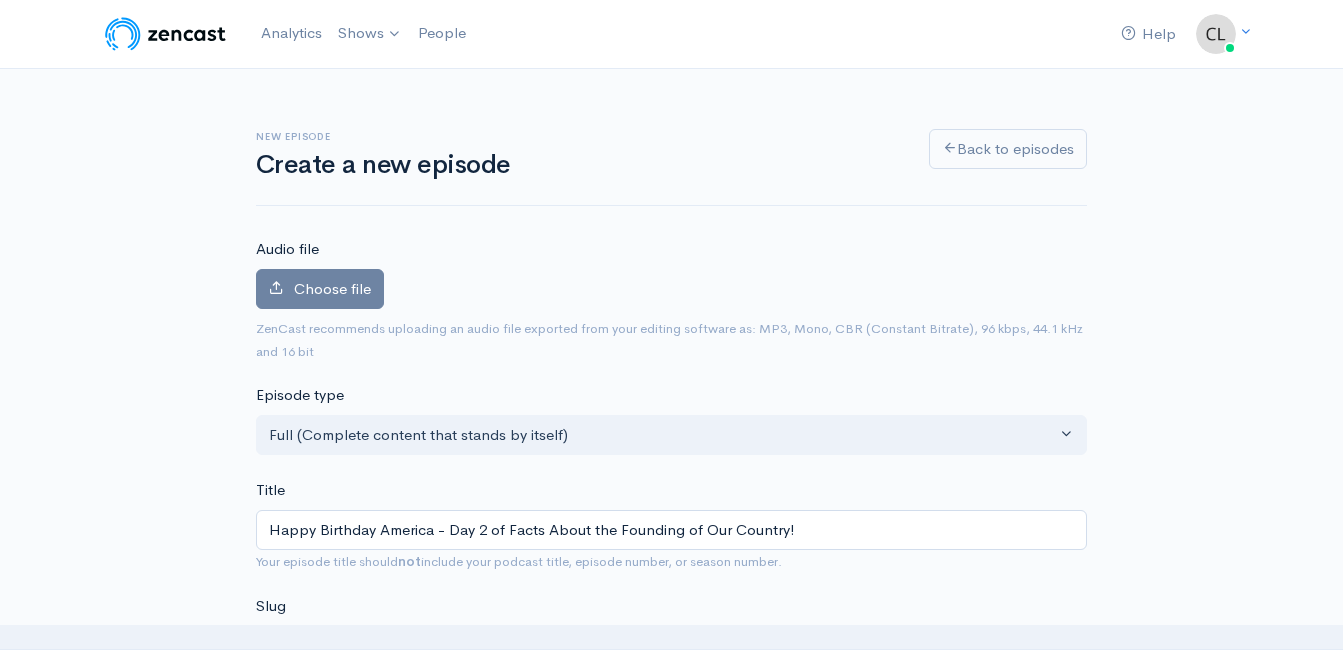 click on "Happy Birthday America - Day 2 of Facts About the Founding of Our Country!" at bounding box center [671, 530] 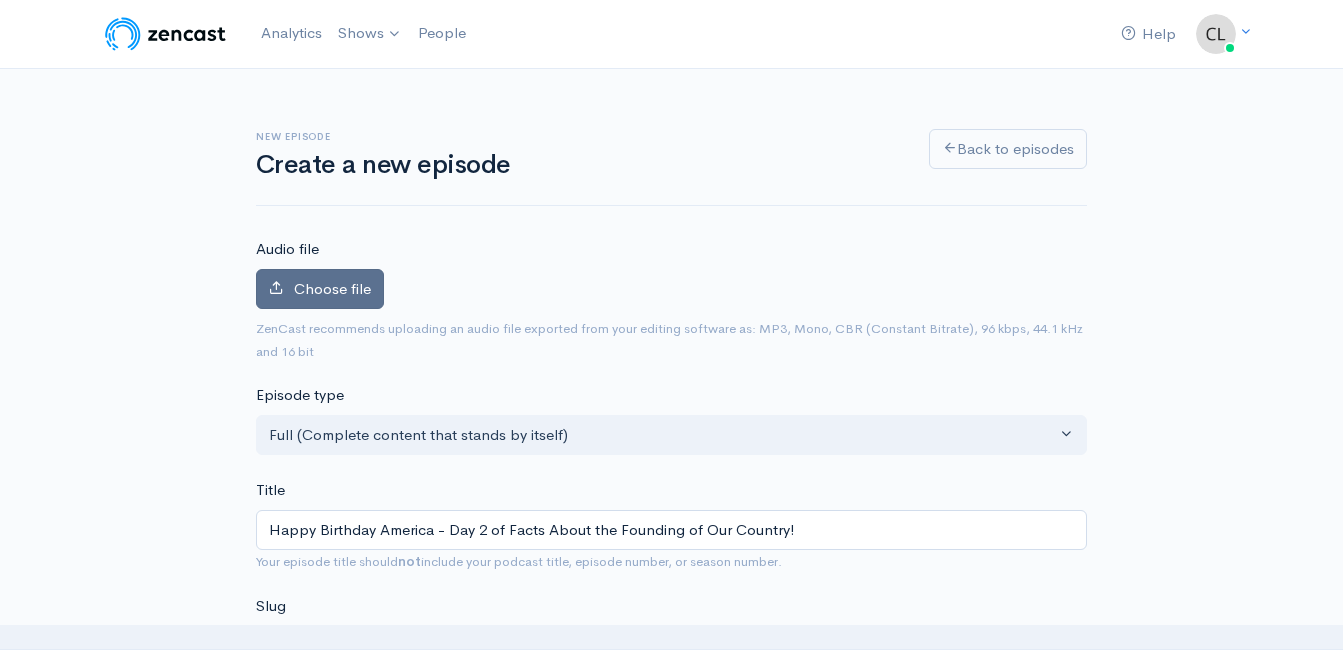 type on "Happy Birthday America - Day 2 of Facts About the Founding of Our Country!" 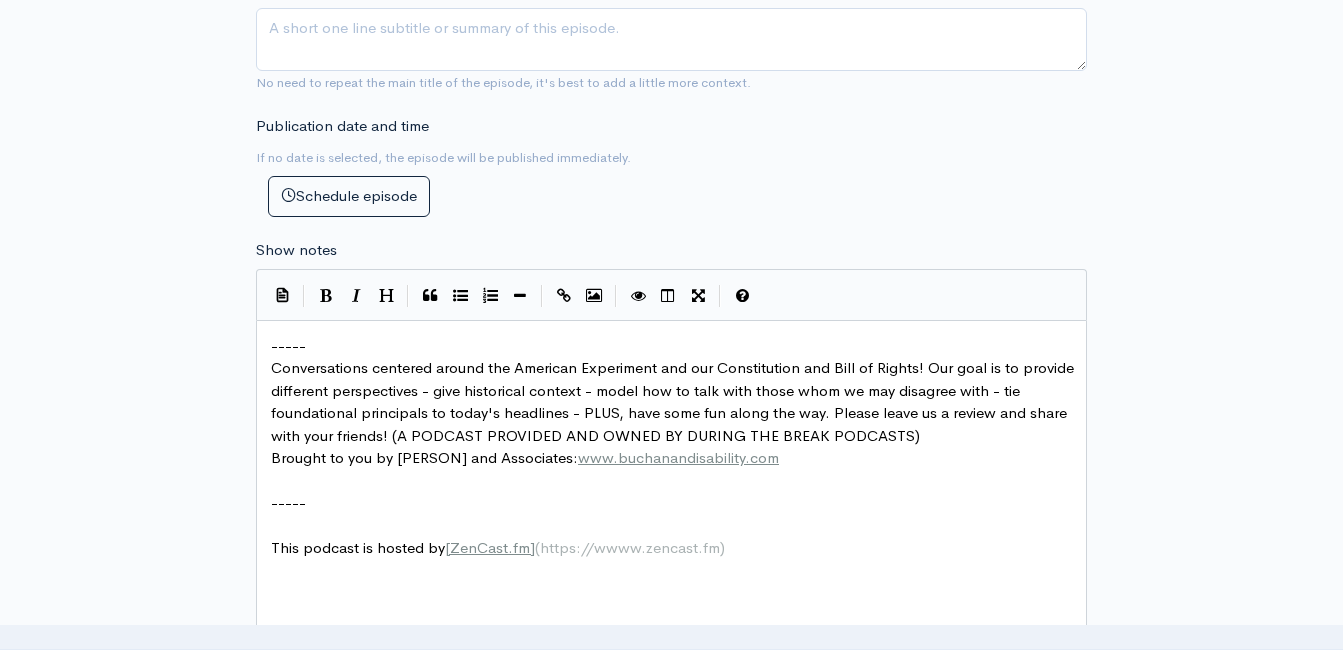 scroll, scrollTop: 803, scrollLeft: 0, axis: vertical 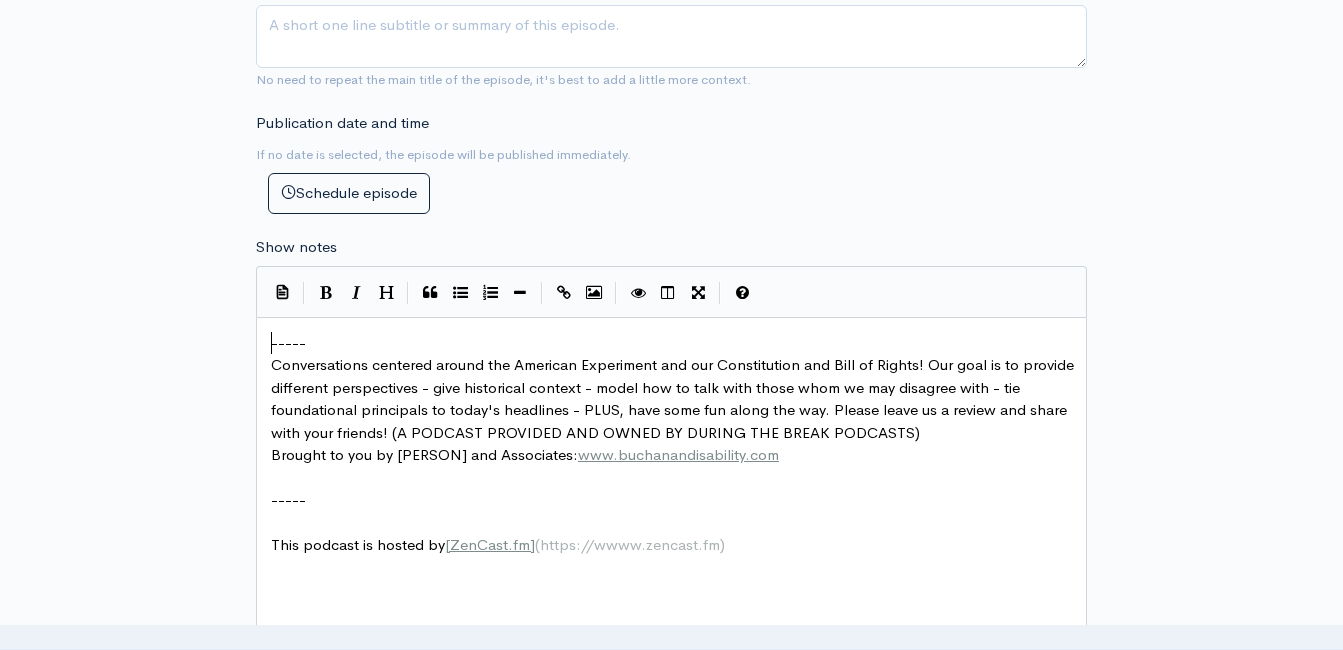 click on "-----" at bounding box center [288, 342] 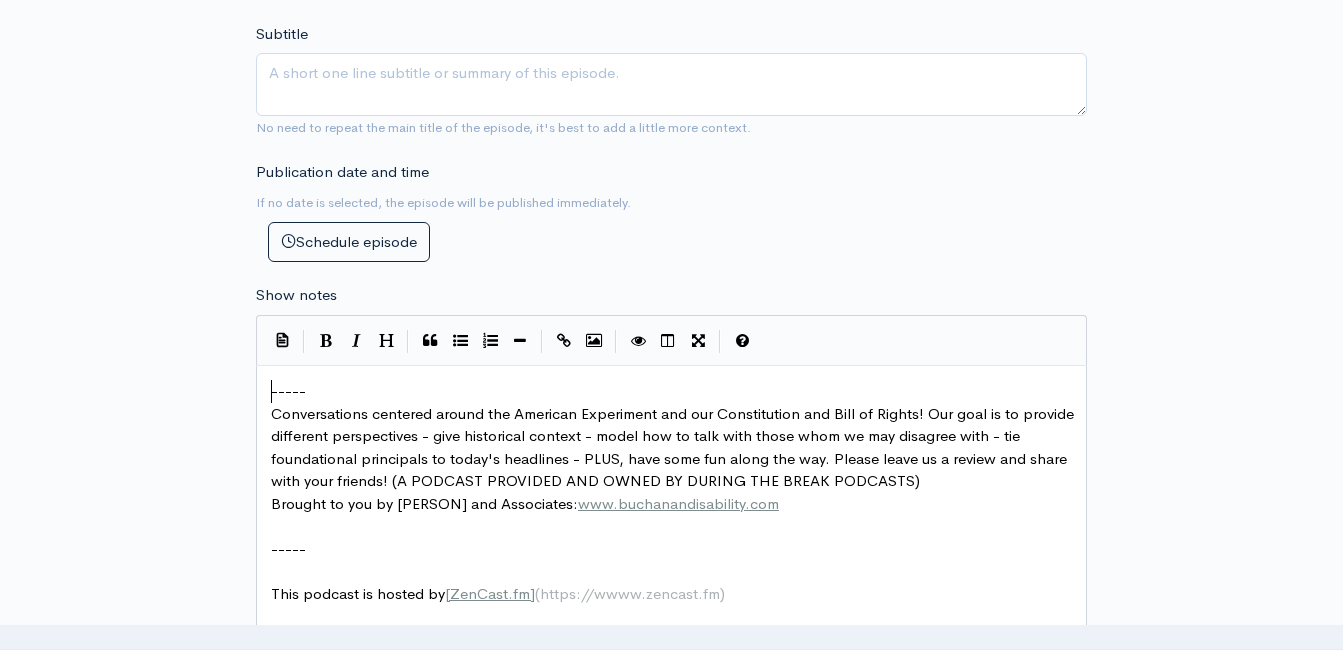 scroll, scrollTop: 848, scrollLeft: 0, axis: vertical 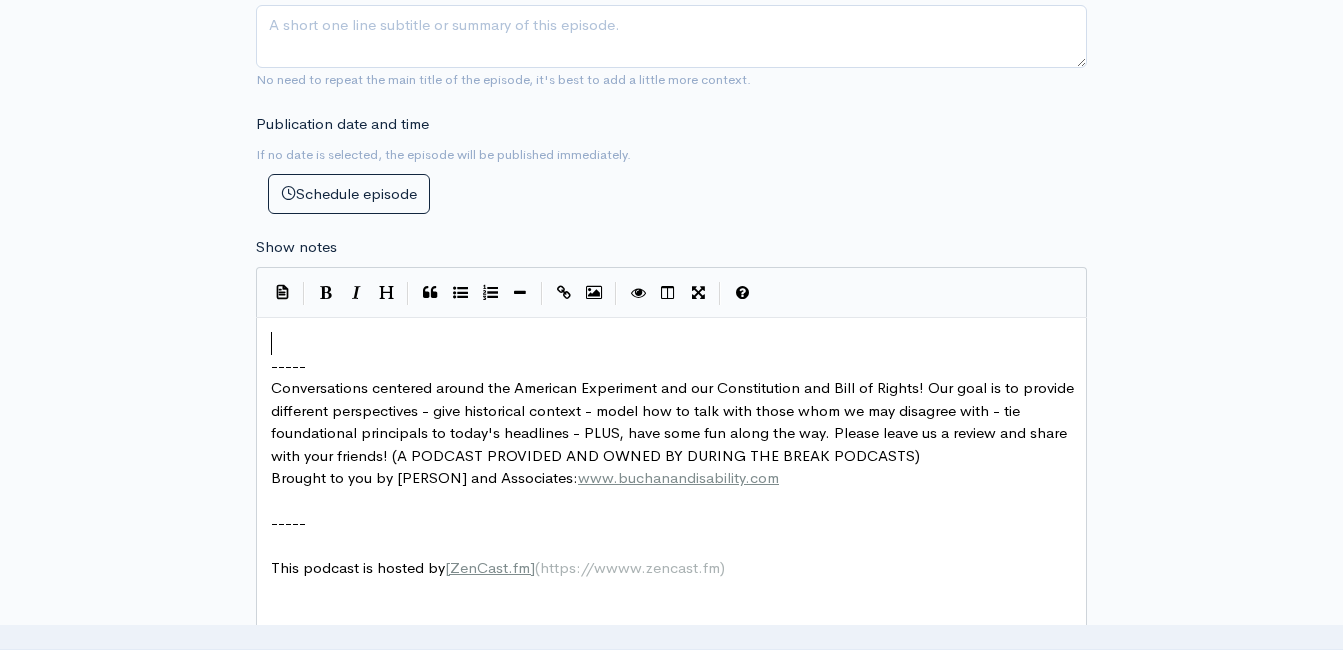 click on "​" at bounding box center [679, 343] 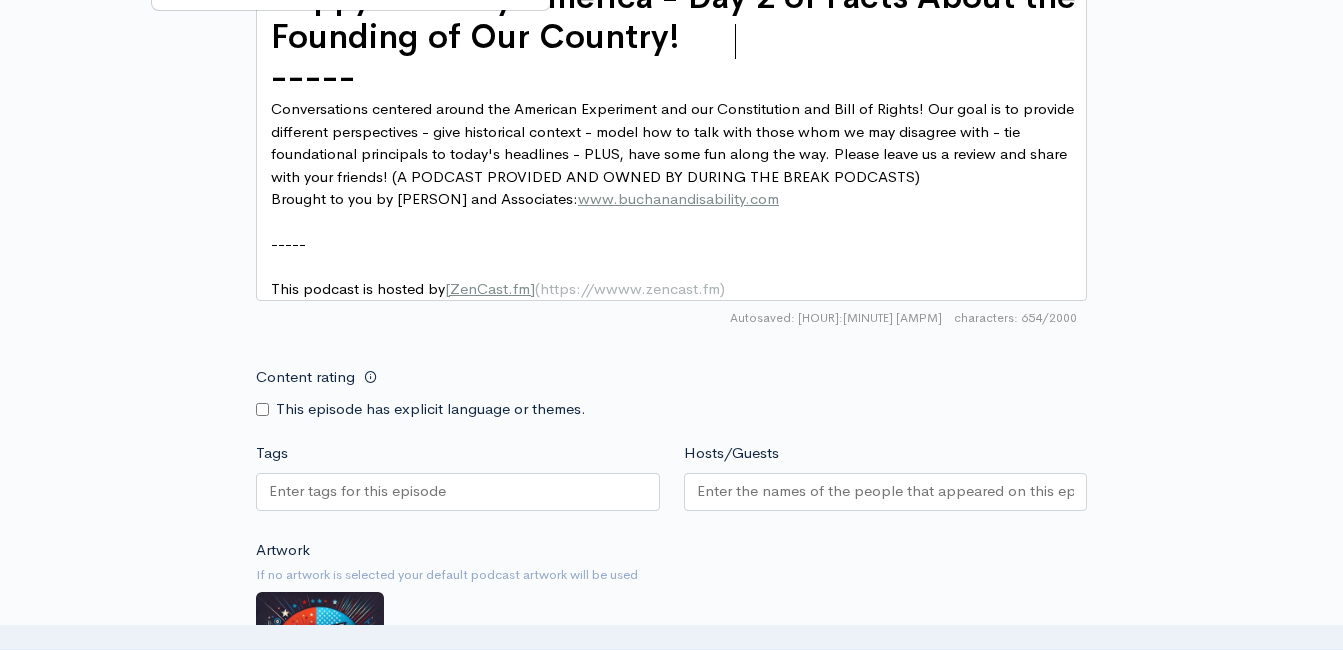scroll, scrollTop: 1548, scrollLeft: 0, axis: vertical 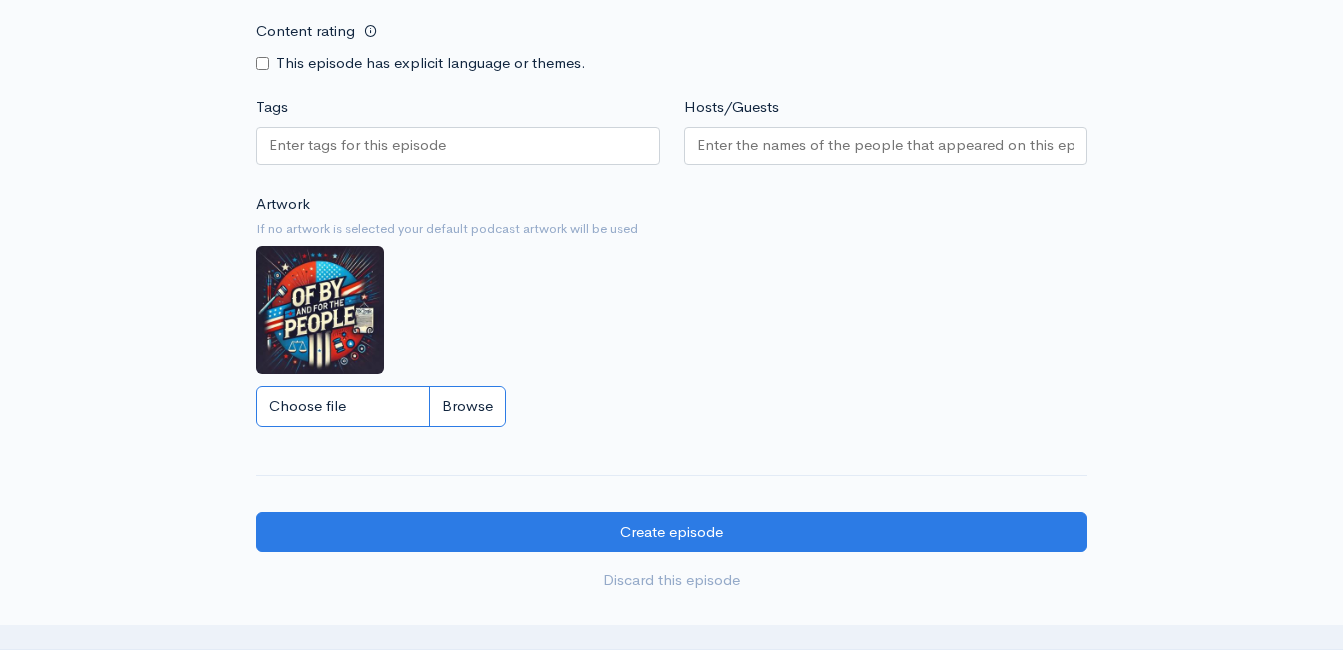 click on "Choose file" at bounding box center [381, 406] 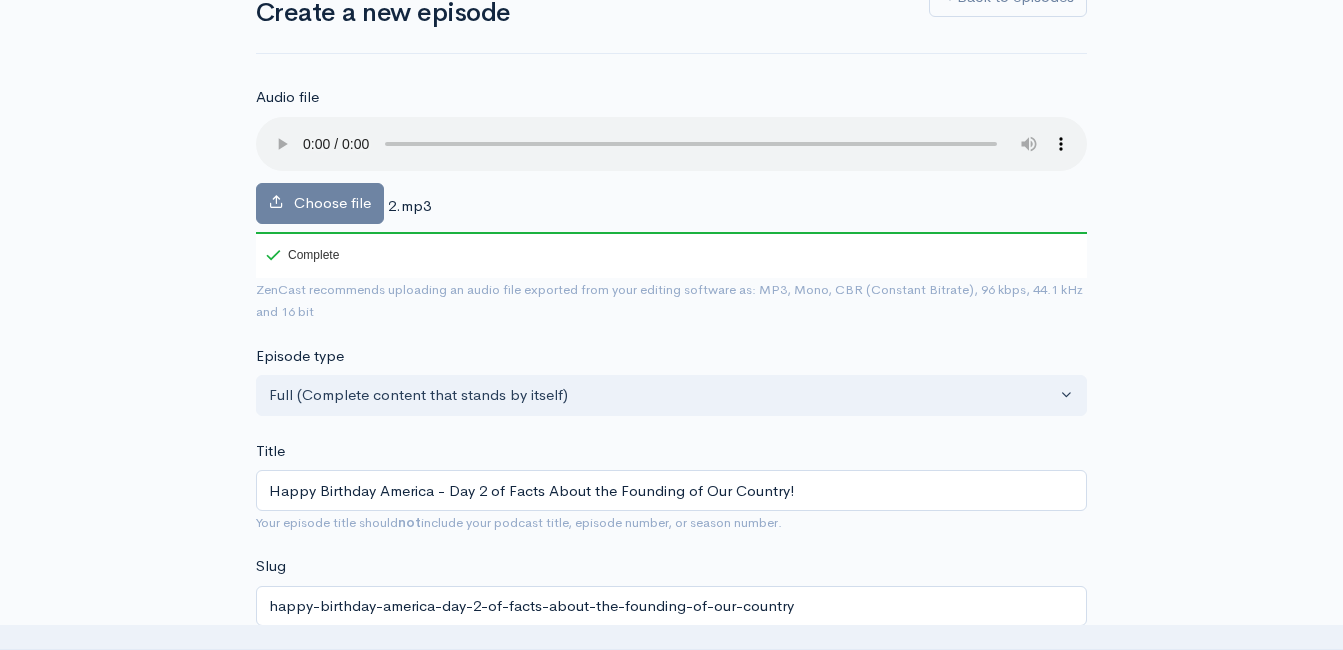 scroll, scrollTop: 148, scrollLeft: 0, axis: vertical 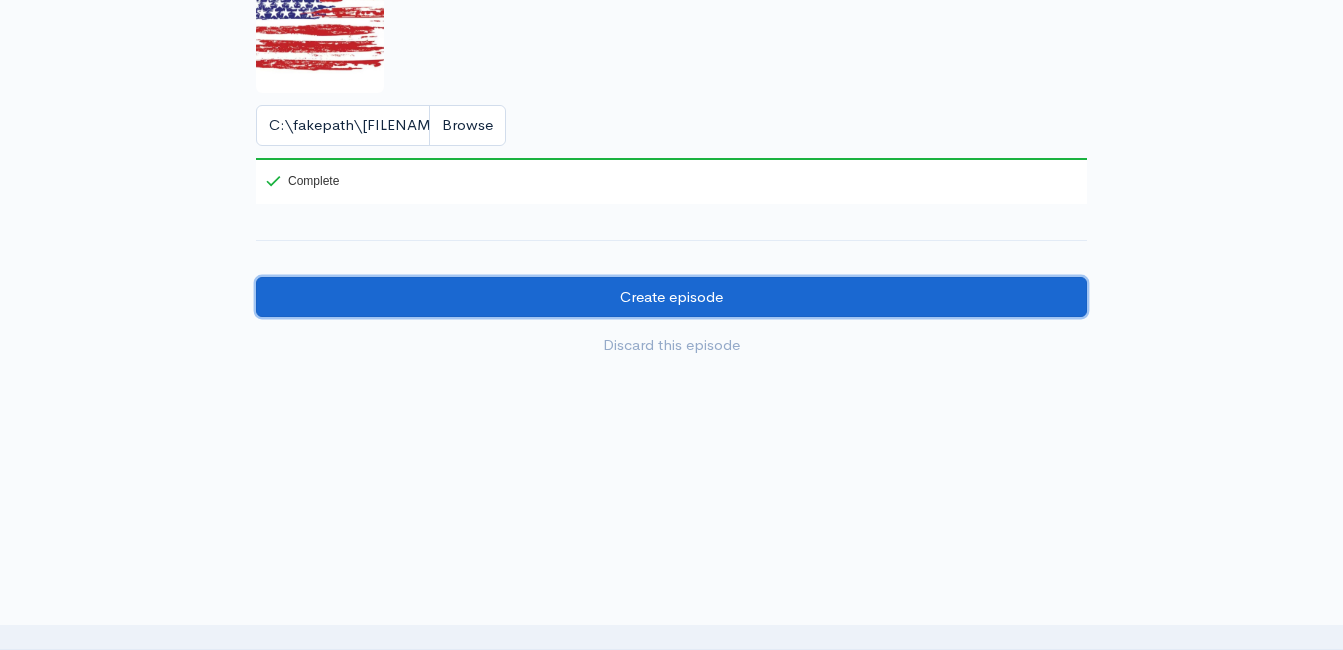 click on "Create episode" at bounding box center [671, 297] 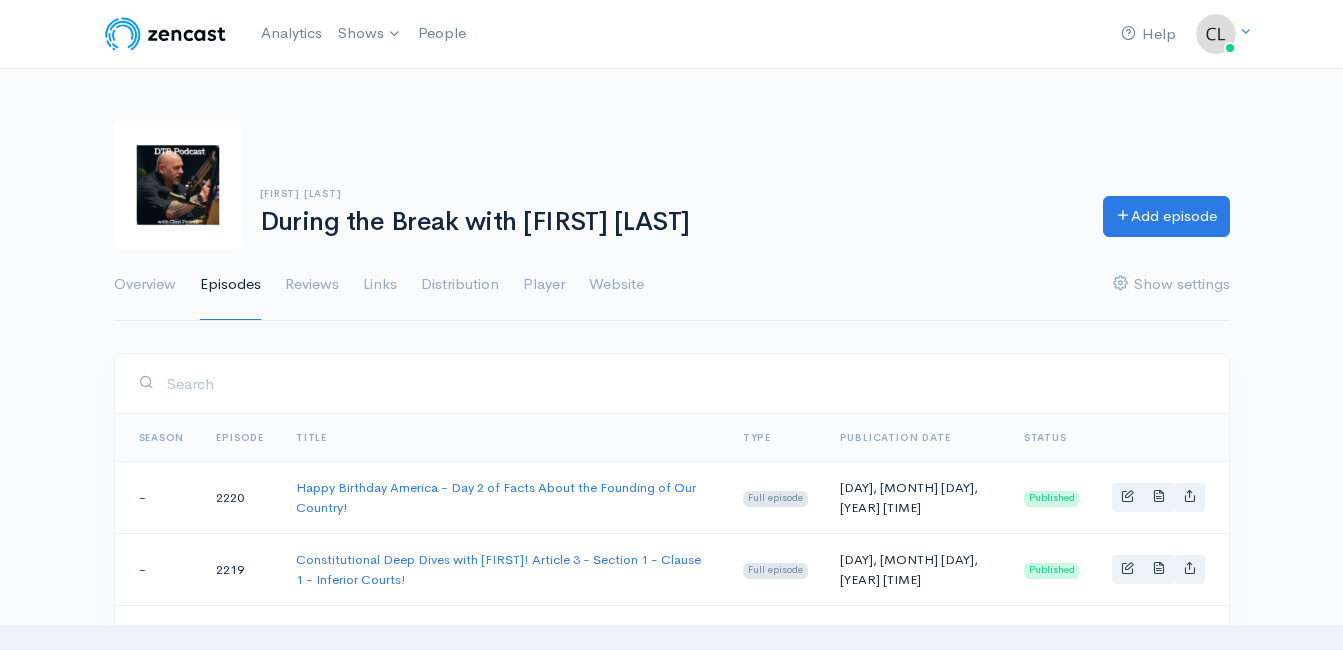 scroll, scrollTop: 100, scrollLeft: 0, axis: vertical 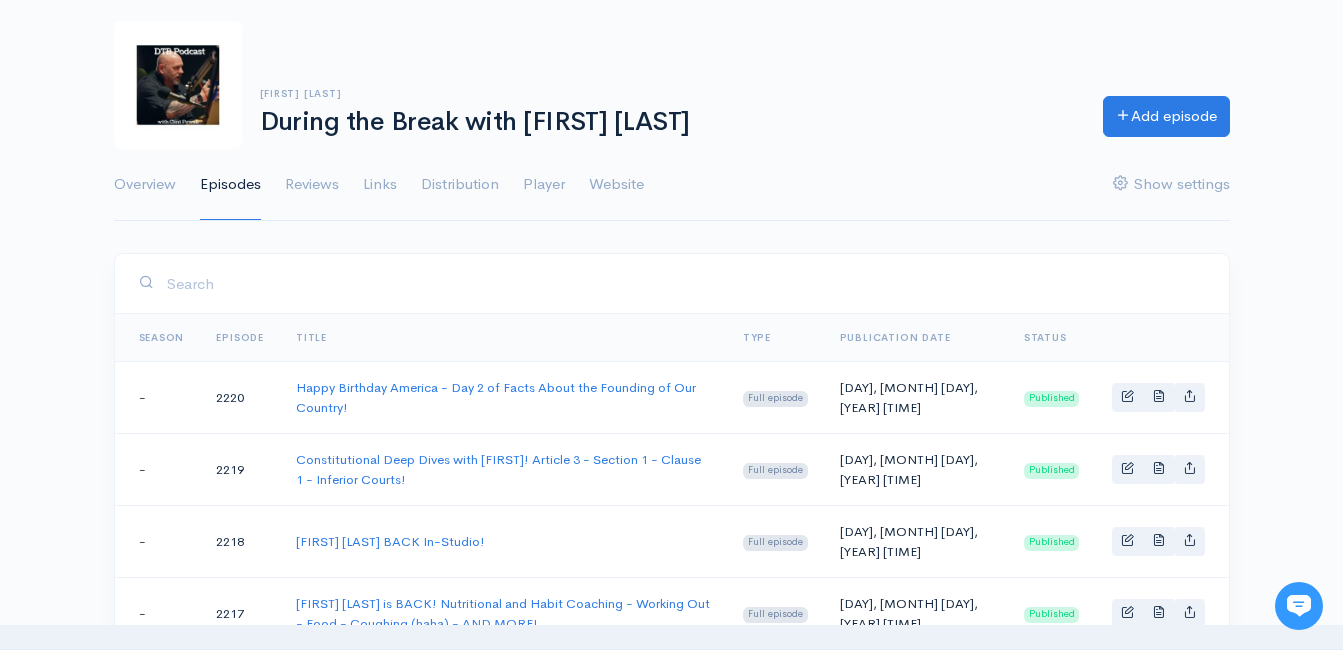 click on "Clint Powell
During the Break with Clint Powell
Add episode
Overview
Episodes
Reviews
Links
Distribution
Player
Website
Show settings" at bounding box center (672, 109) 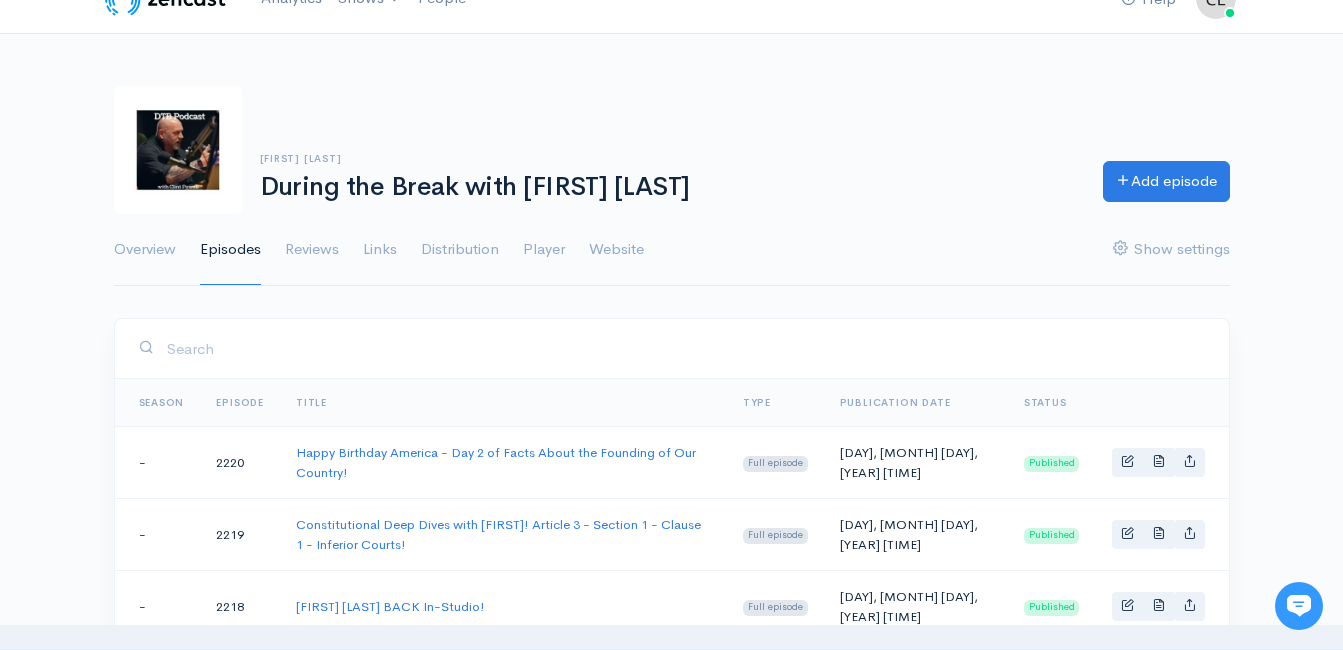 scroll, scrollTop: 0, scrollLeft: 0, axis: both 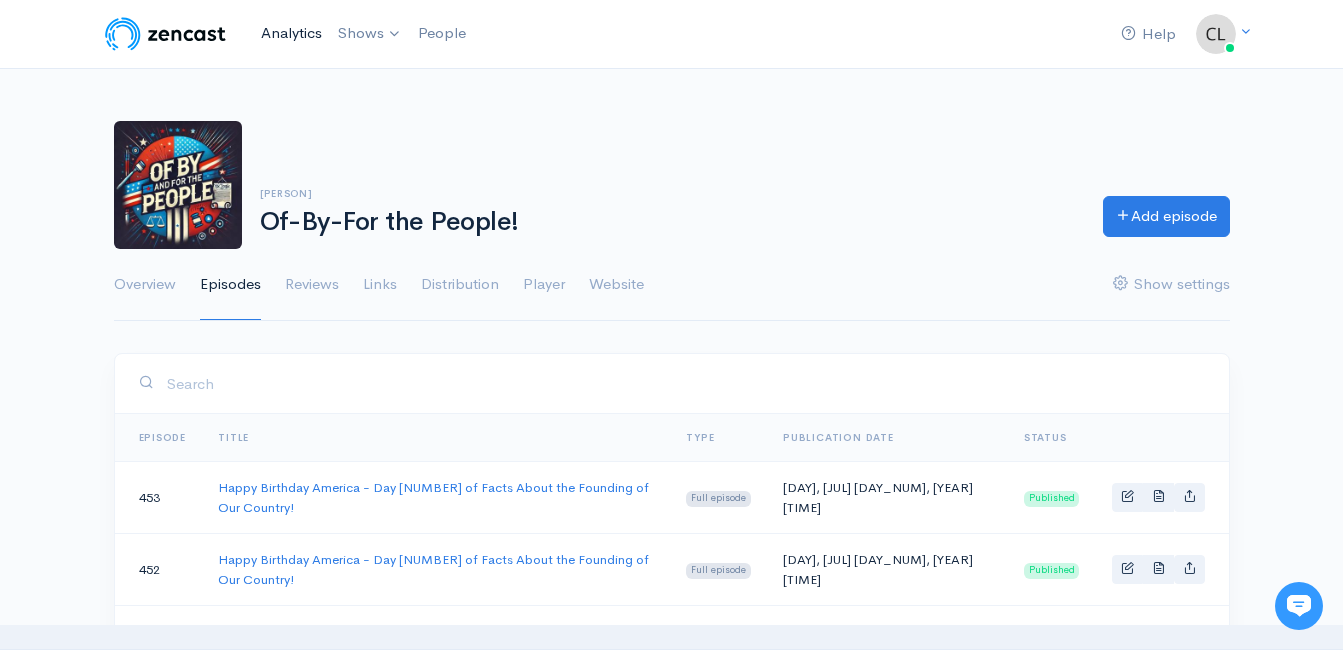 click on "Analytics" at bounding box center [291, 33] 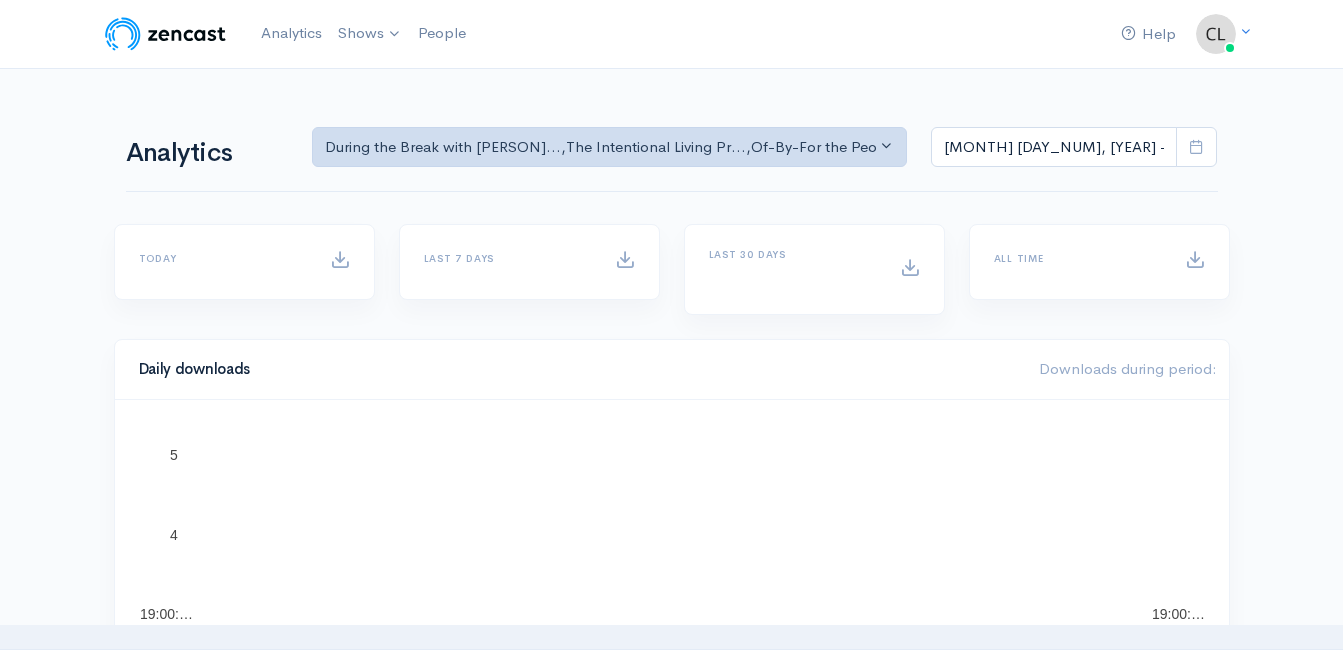 scroll, scrollTop: 0, scrollLeft: 0, axis: both 